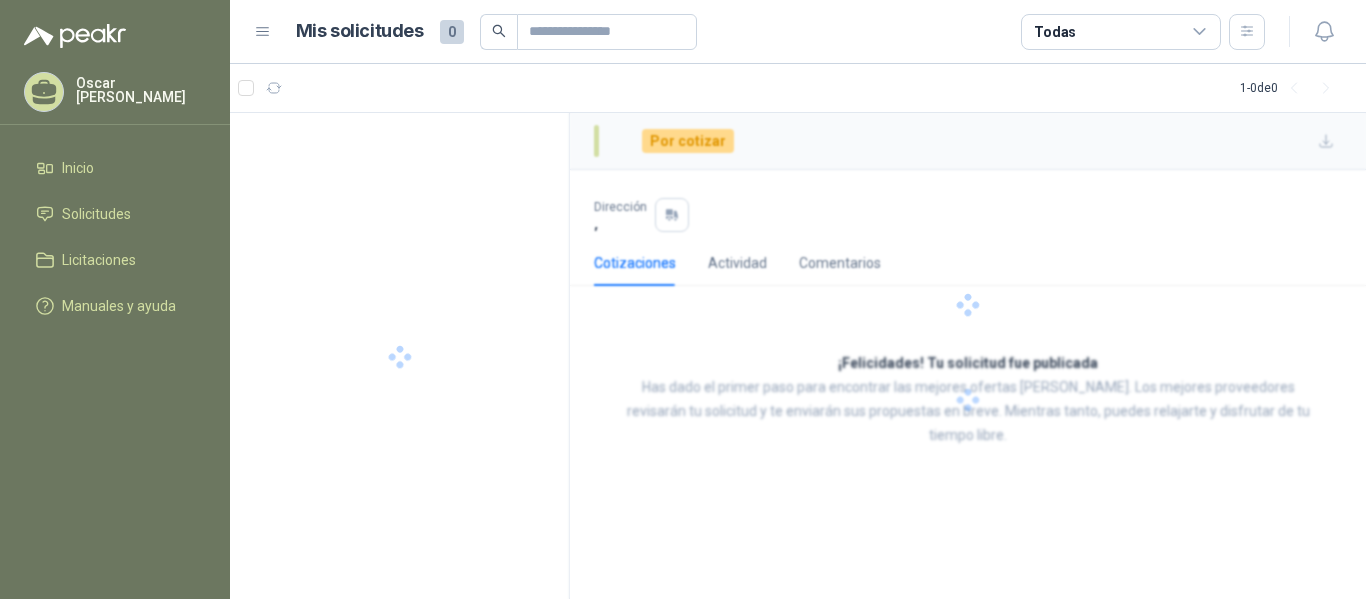 scroll, scrollTop: 0, scrollLeft: 0, axis: both 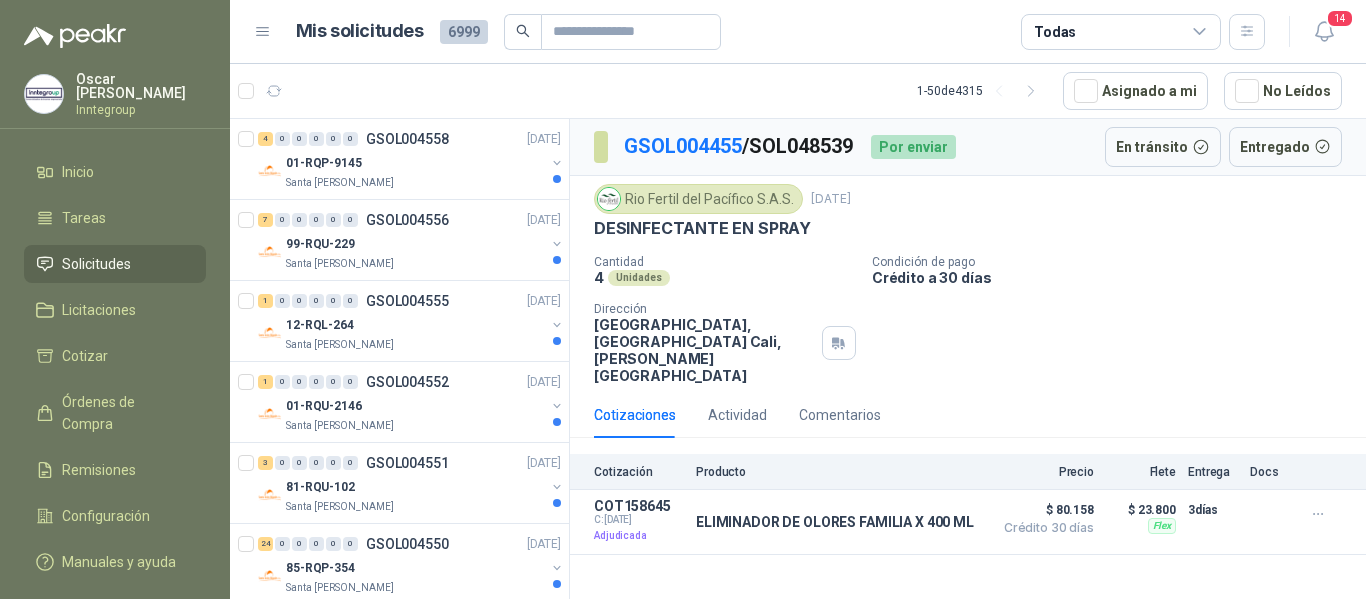 drag, startPoint x: 1321, startPoint y: 36, endPoint x: 1302, endPoint y: 61, distance: 31.400637 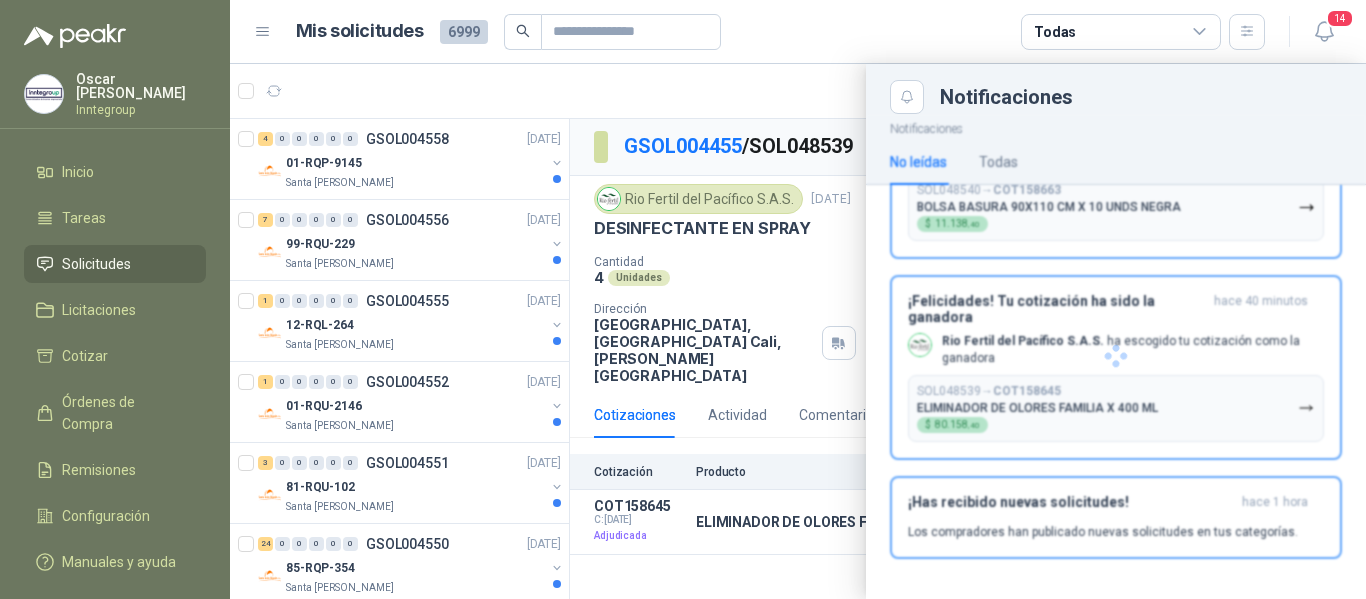scroll, scrollTop: 2354, scrollLeft: 0, axis: vertical 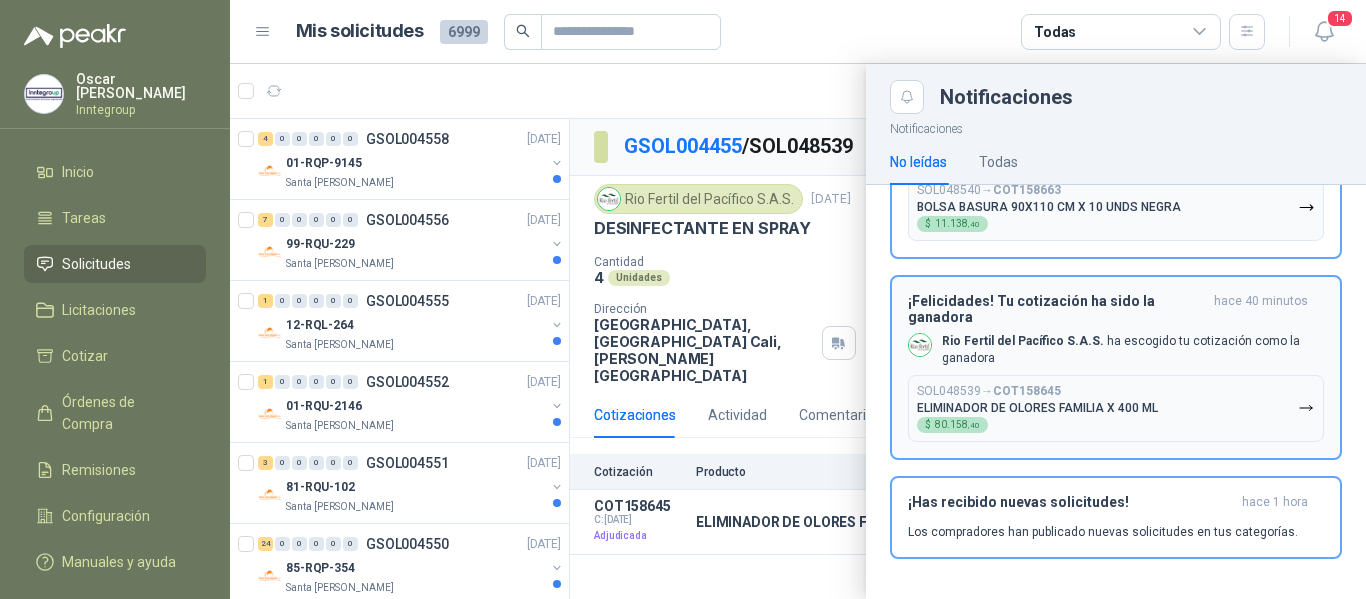 click on "SOL048539  →  COT158645 ELIMINADOR DE OLORES FAMILIA X 400 ML $  80.158 ,40" at bounding box center (1037, 408) 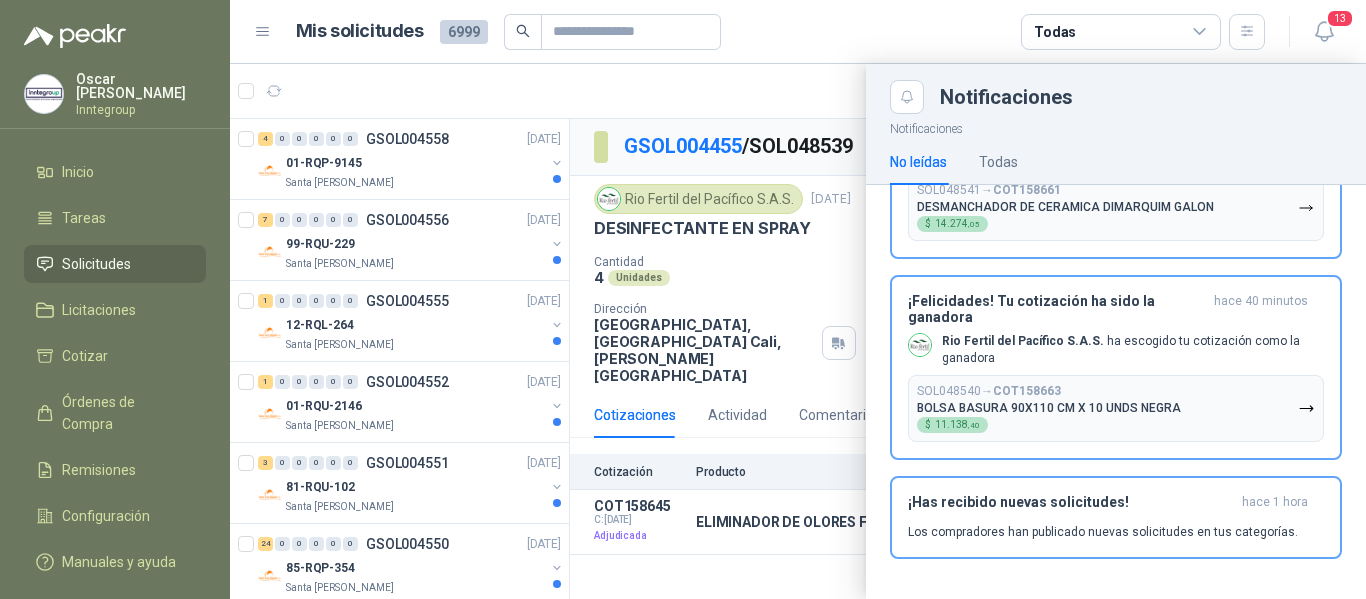 scroll, scrollTop: 2152, scrollLeft: 0, axis: vertical 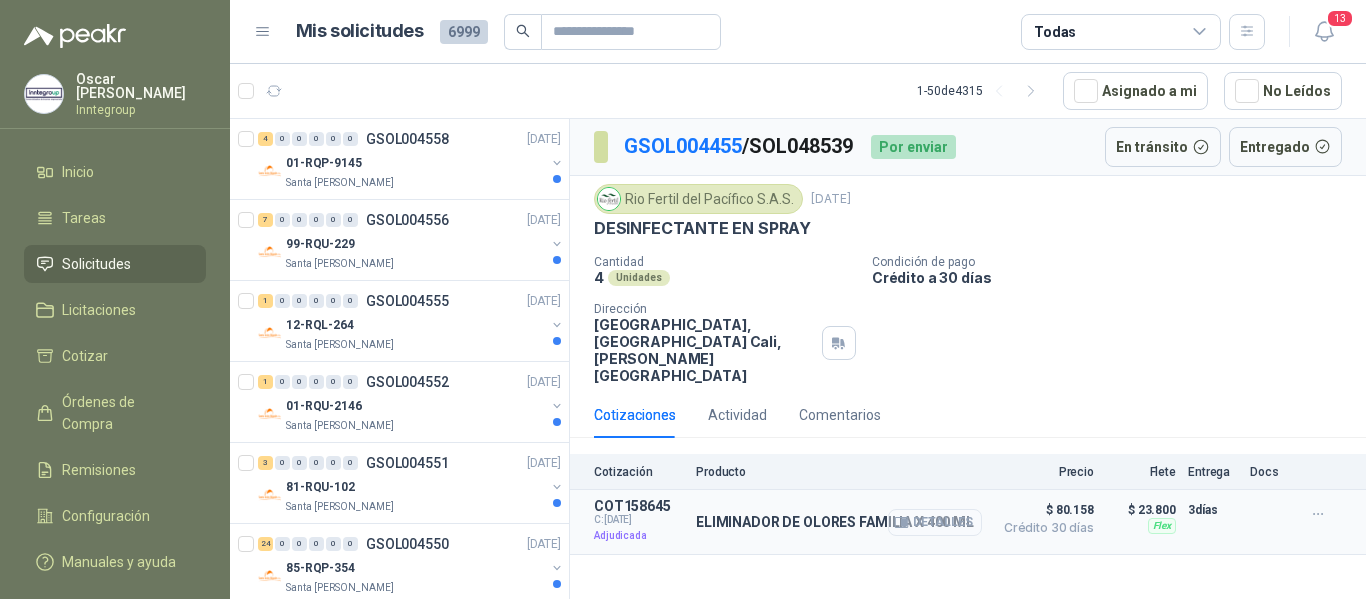 click 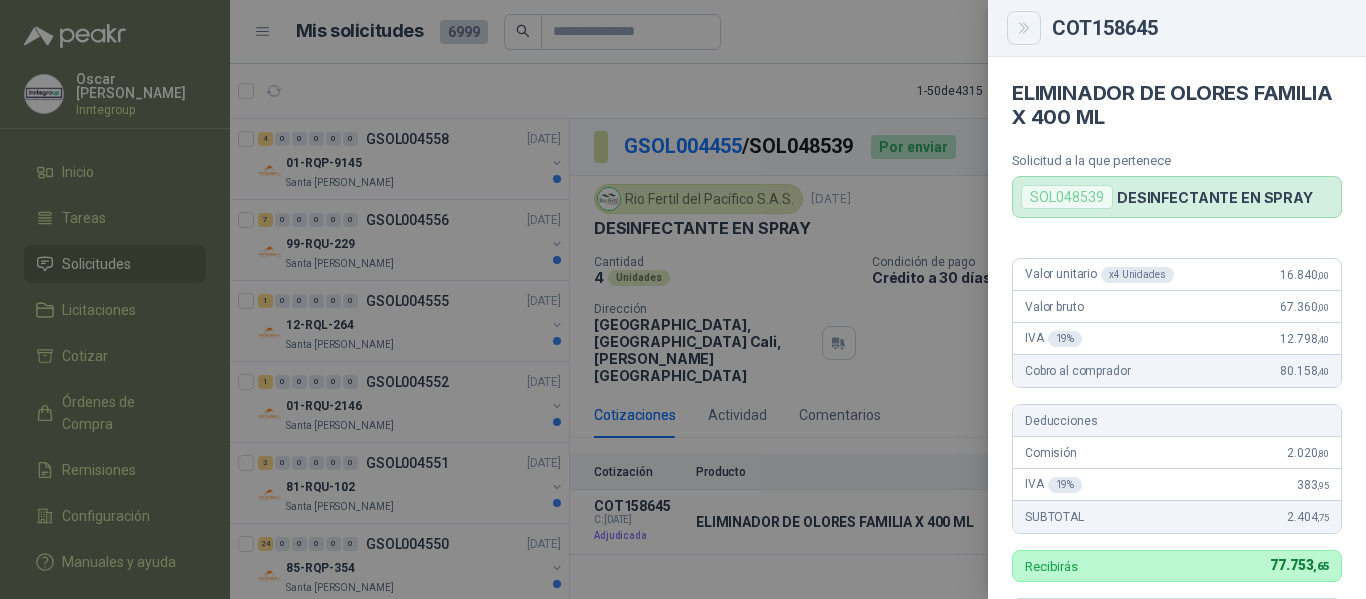 click at bounding box center [1024, 28] 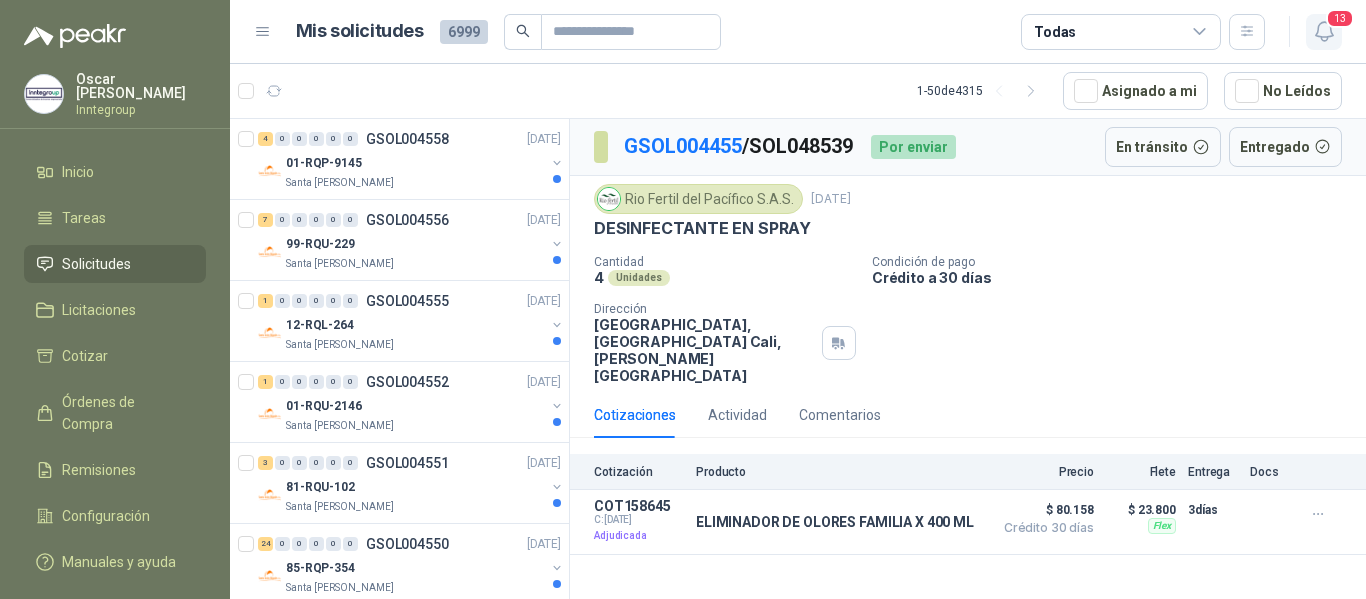 click 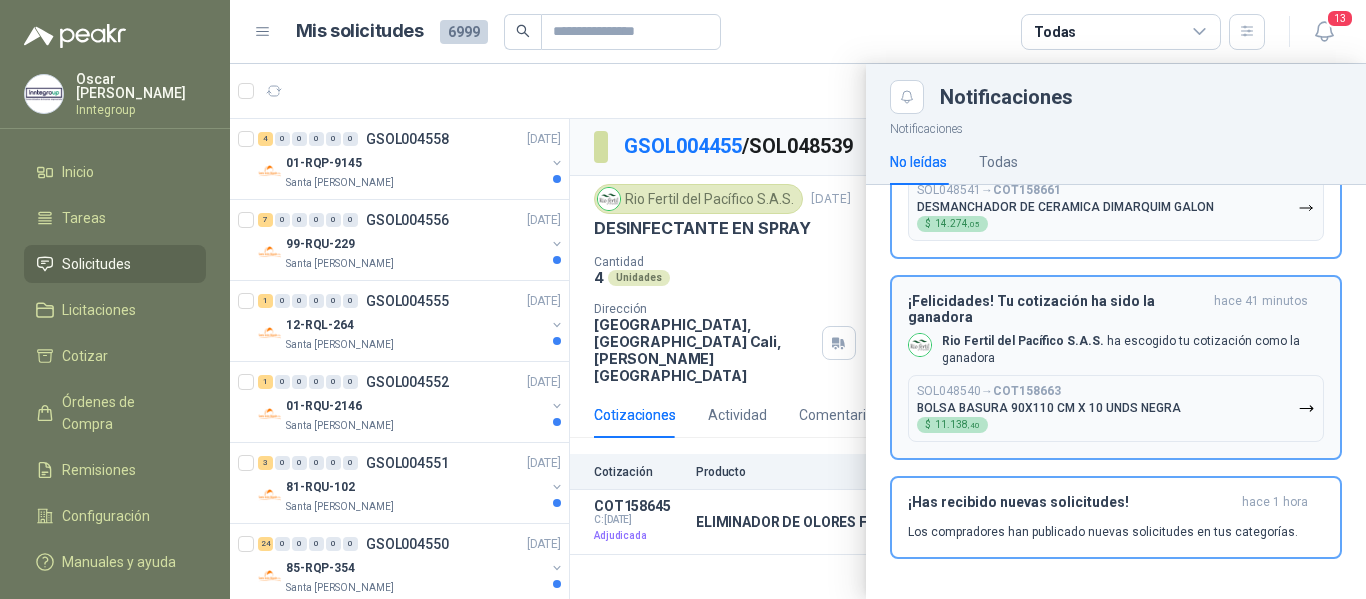 click on "SOL048540  →  COT158663 BOLSA BASURA 90X110 CM X 10 UNDS NEGRA $  11.138 ,40" at bounding box center (1049, 408) 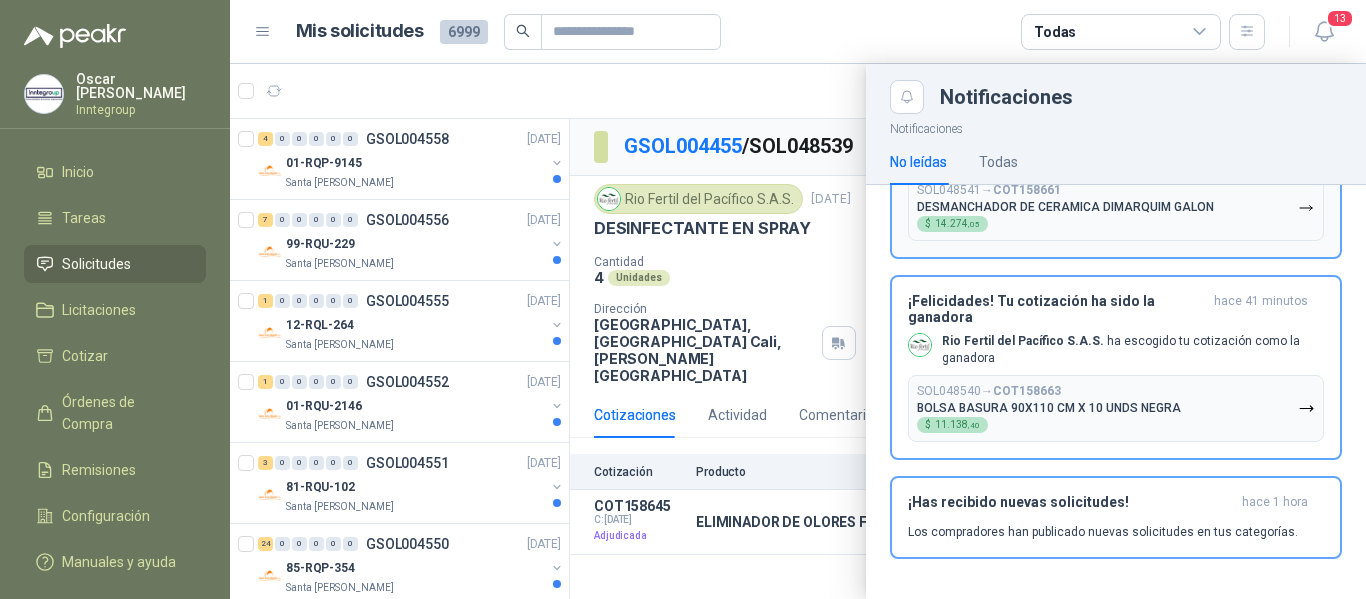 scroll, scrollTop: 1951, scrollLeft: 0, axis: vertical 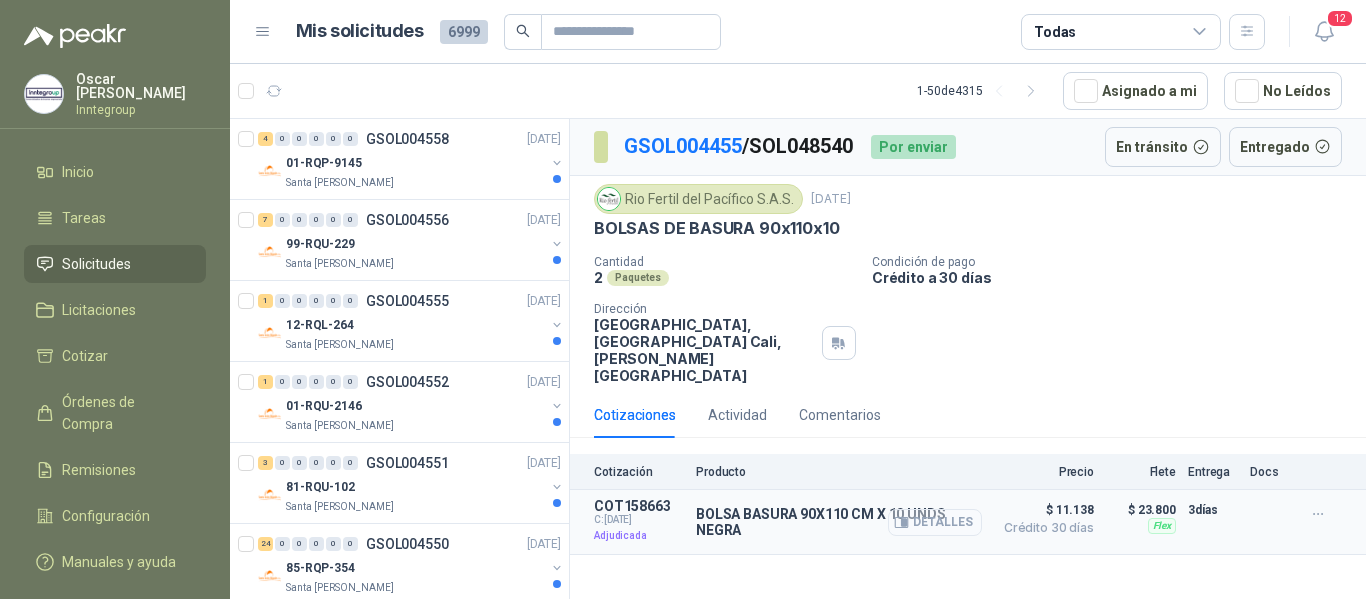 click 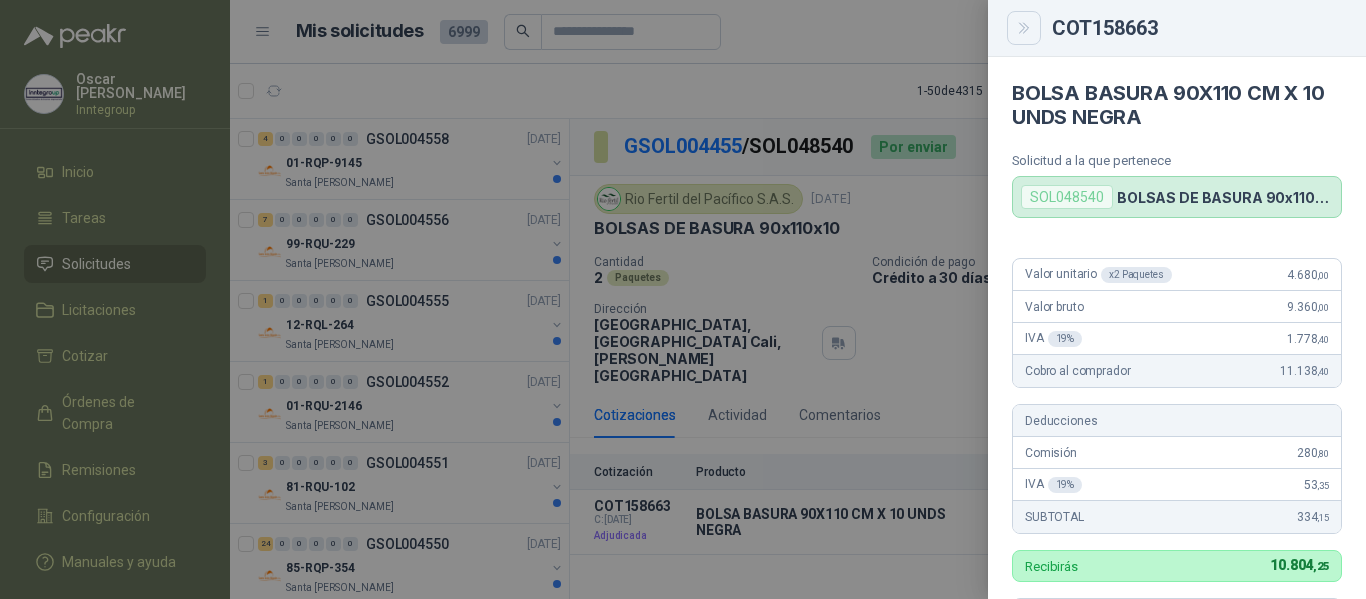 click 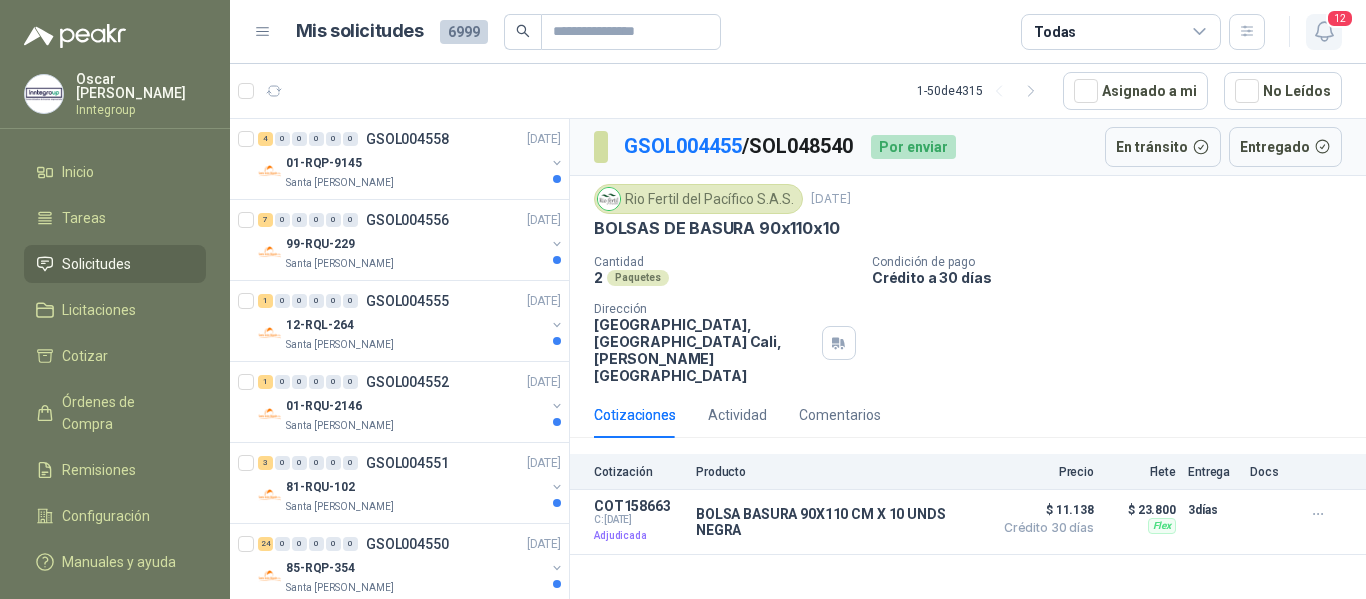click 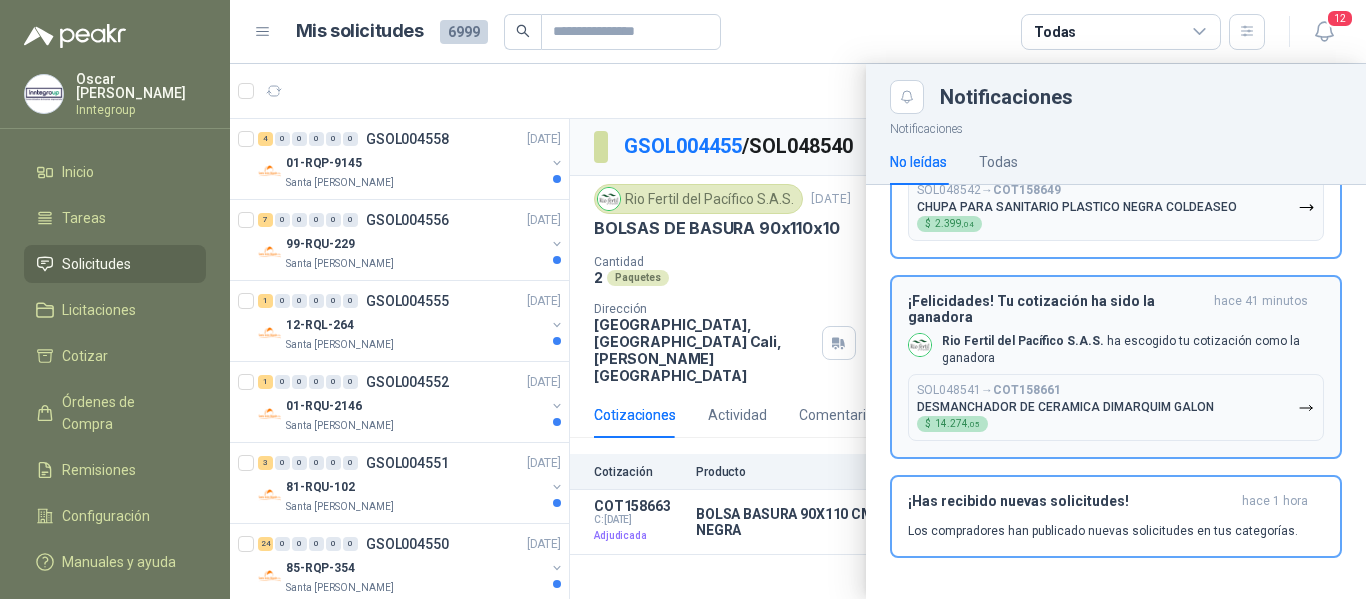 click on "¡Felicidades! Tu cotización ha sido la ganadora hace 41 minutos   Rio Fertil [PERSON_NAME] S.A.S.    ha escogido tu cotización como la ganadora SOL048541  →  COT158661 DESMANCHADOR DE CERAMICA DIMARQUIM GALON $  14.274 ,05" at bounding box center [1116, 367] 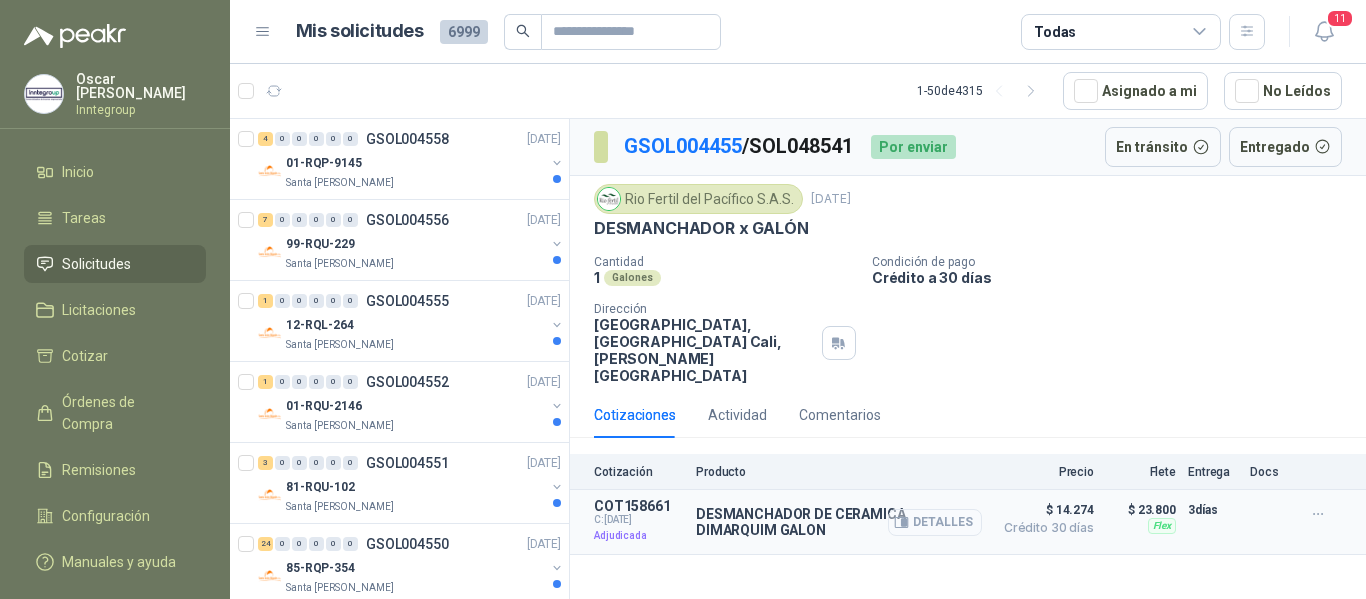 click 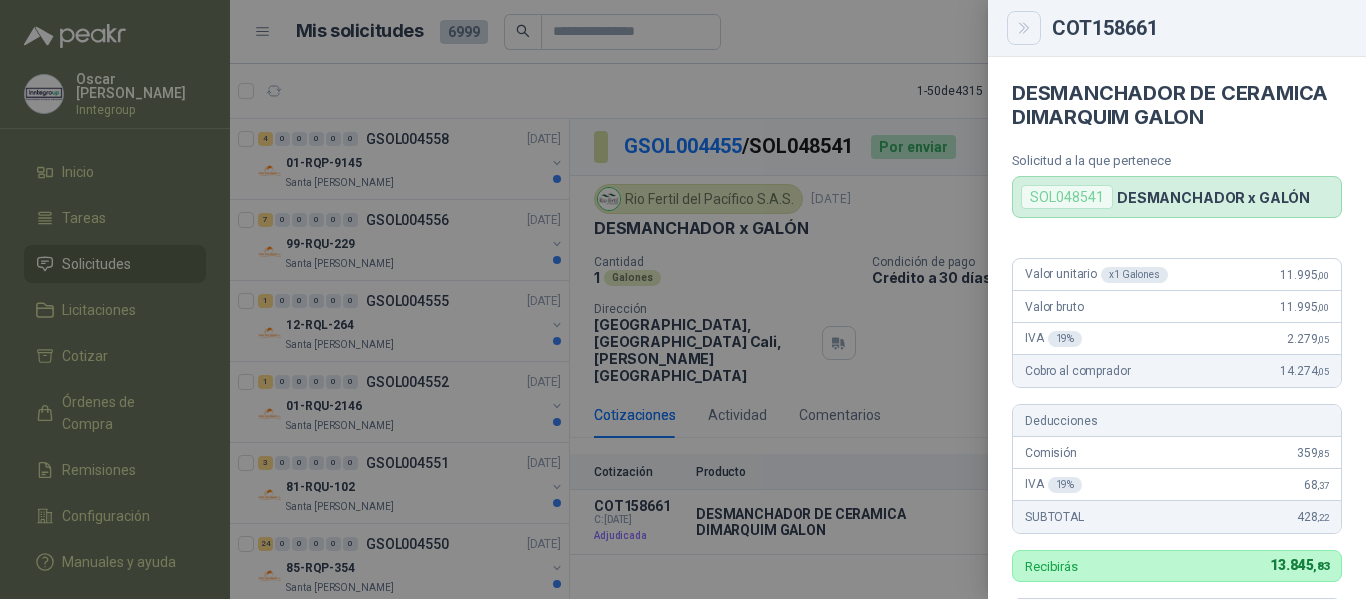 click at bounding box center [1024, 28] 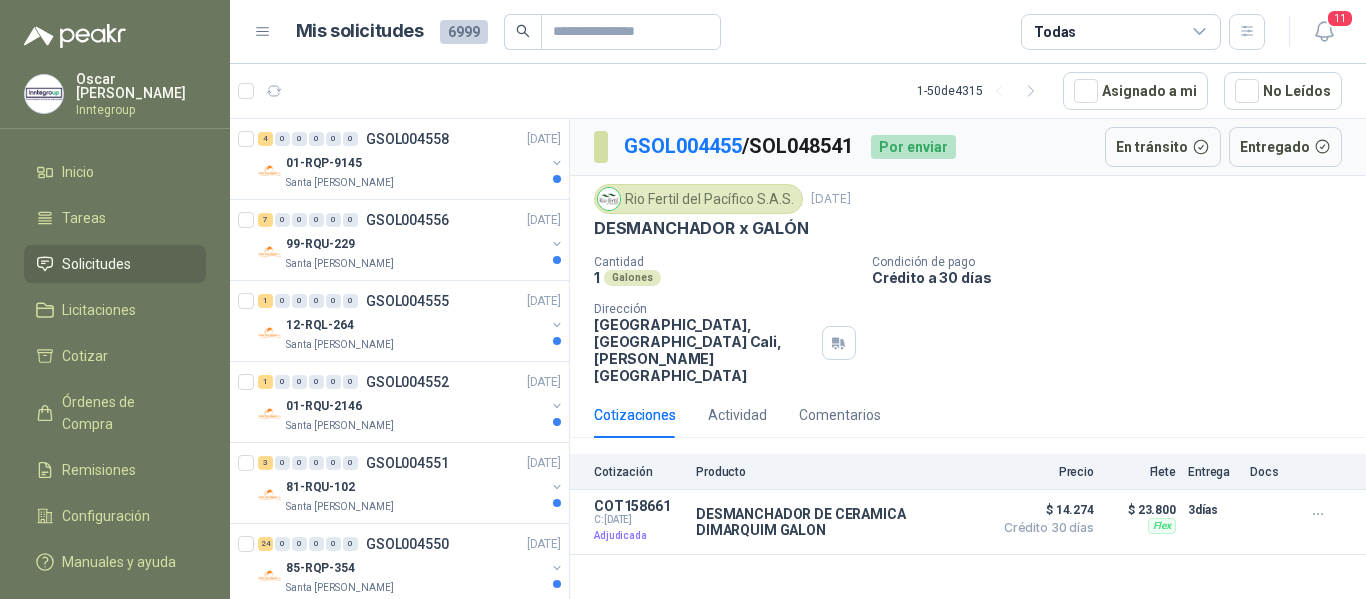 drag, startPoint x: 1321, startPoint y: 30, endPoint x: 1306, endPoint y: 53, distance: 27.45906 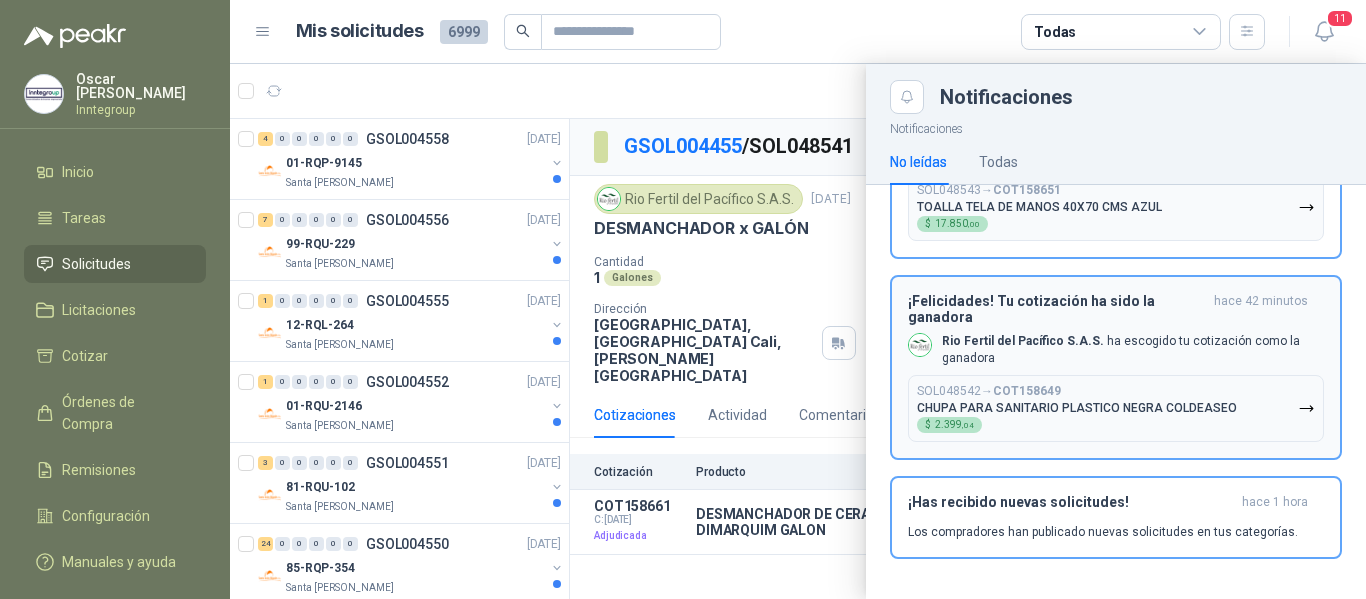click on "CHUPA PARA SANITARIO PLASTICO NEGRA COLDEASEO" at bounding box center [1077, 408] 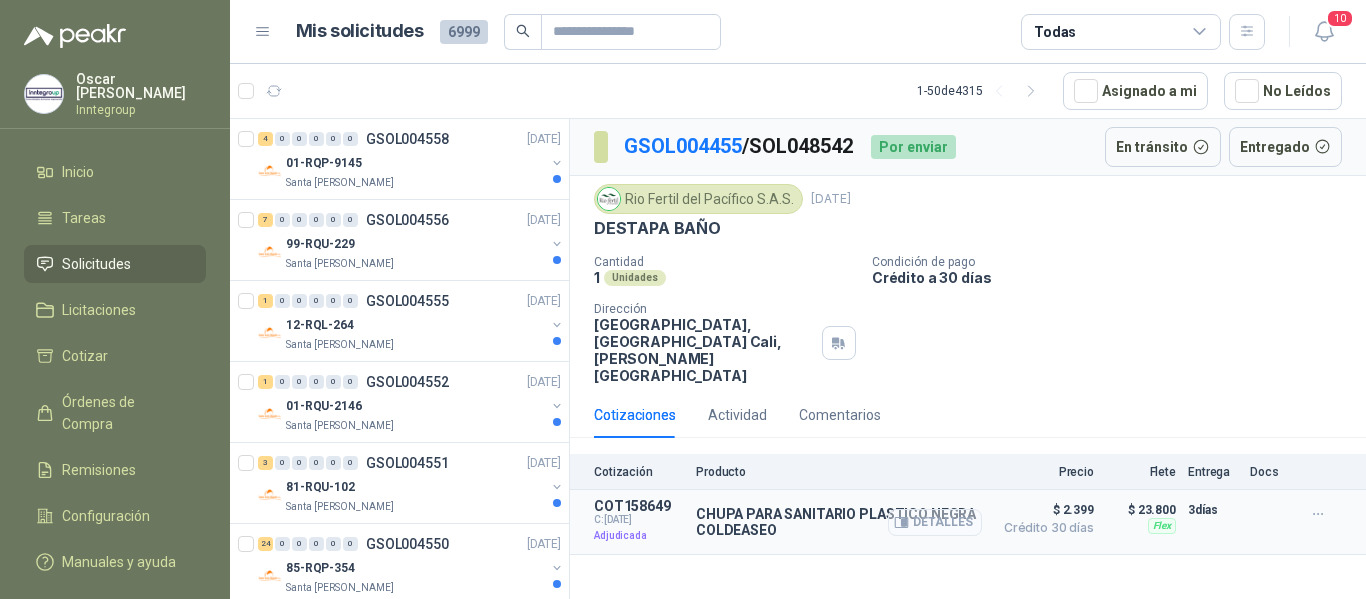click 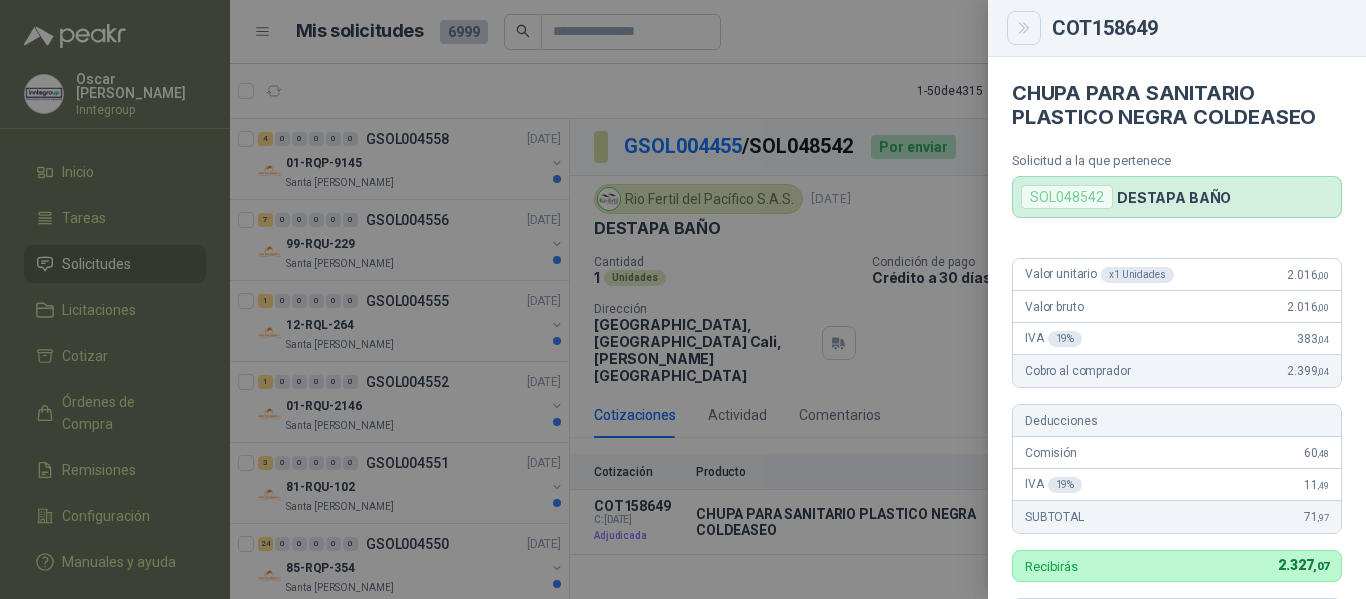 click at bounding box center (1024, 28) 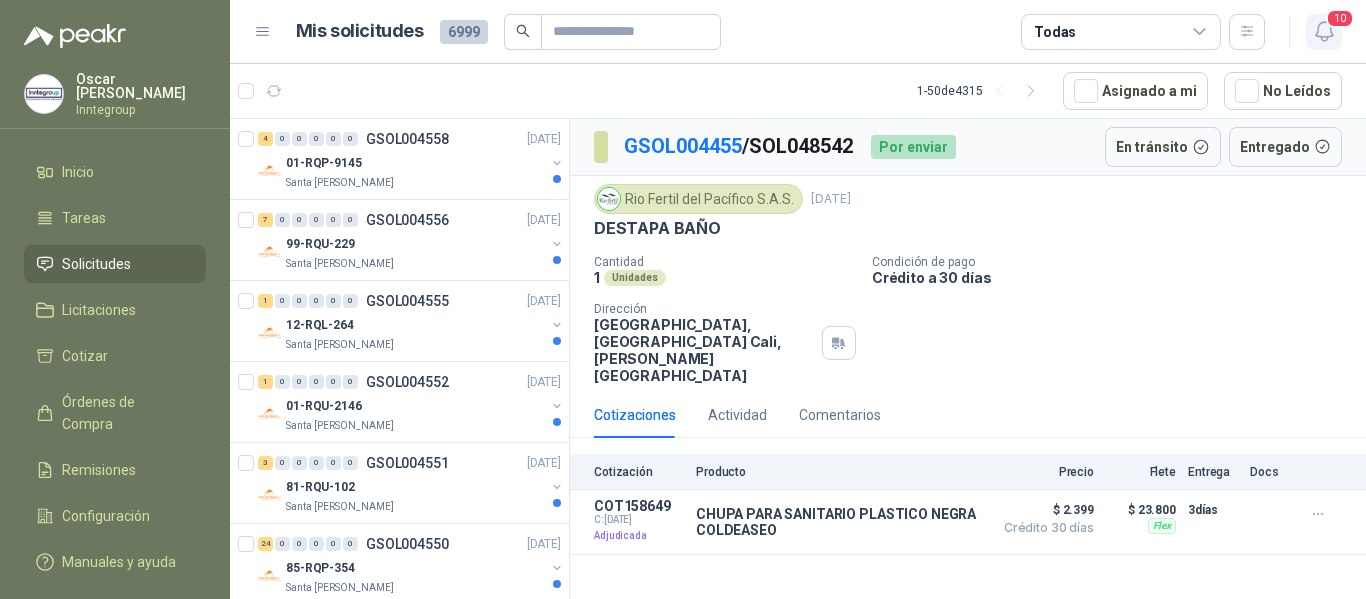 click 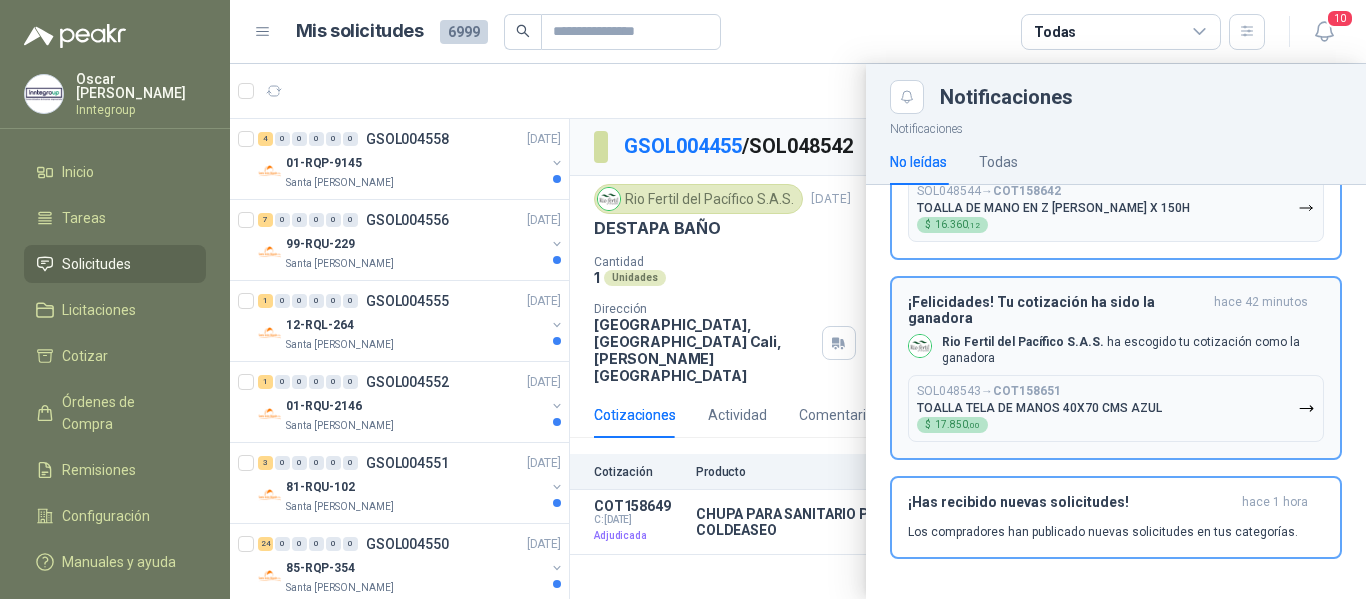 click on "TOALLA TELA DE MANOS 40X70 CMS AZUL" at bounding box center [1039, 408] 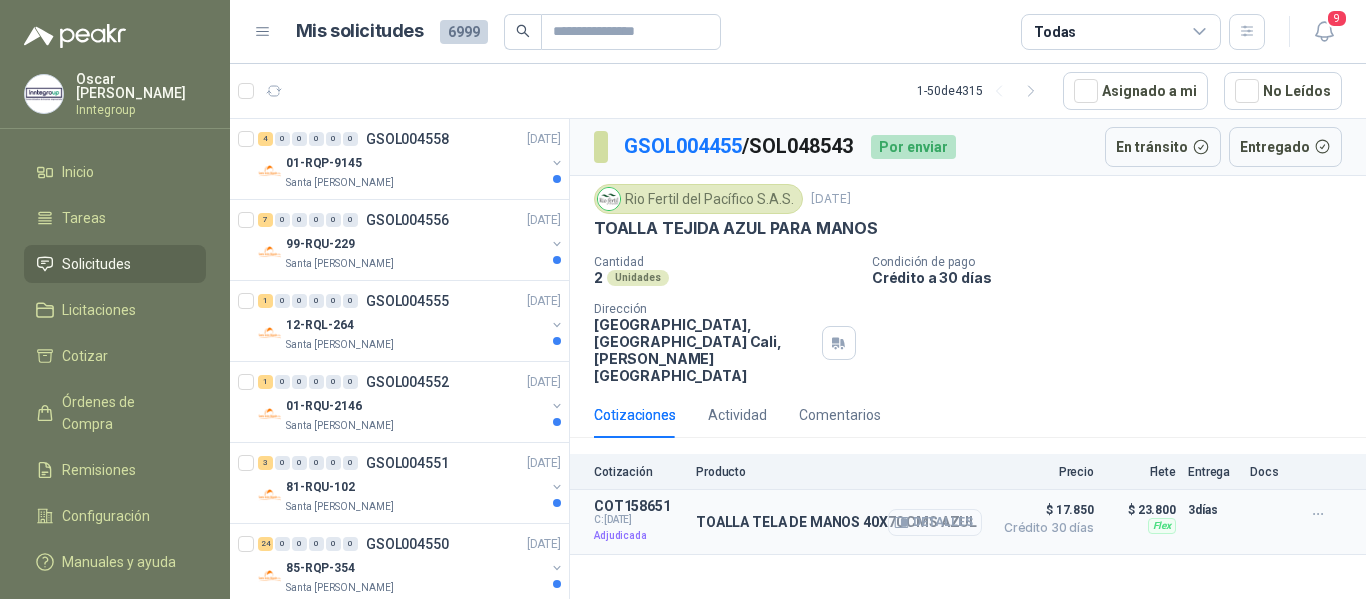 click 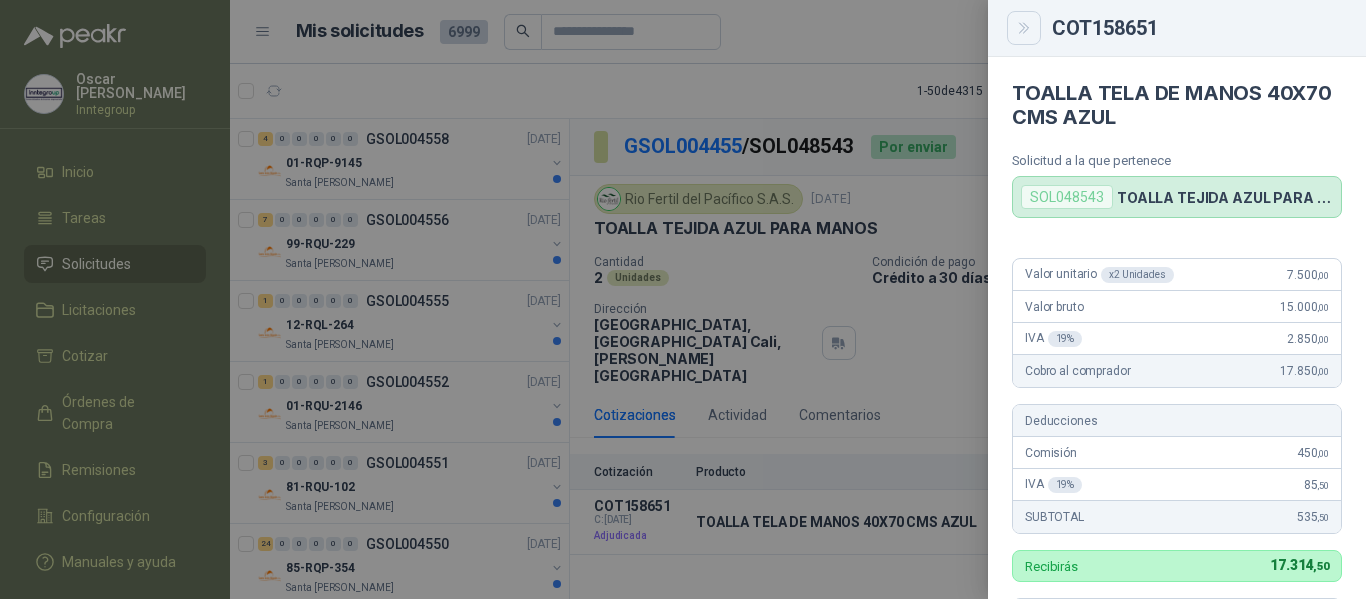 click 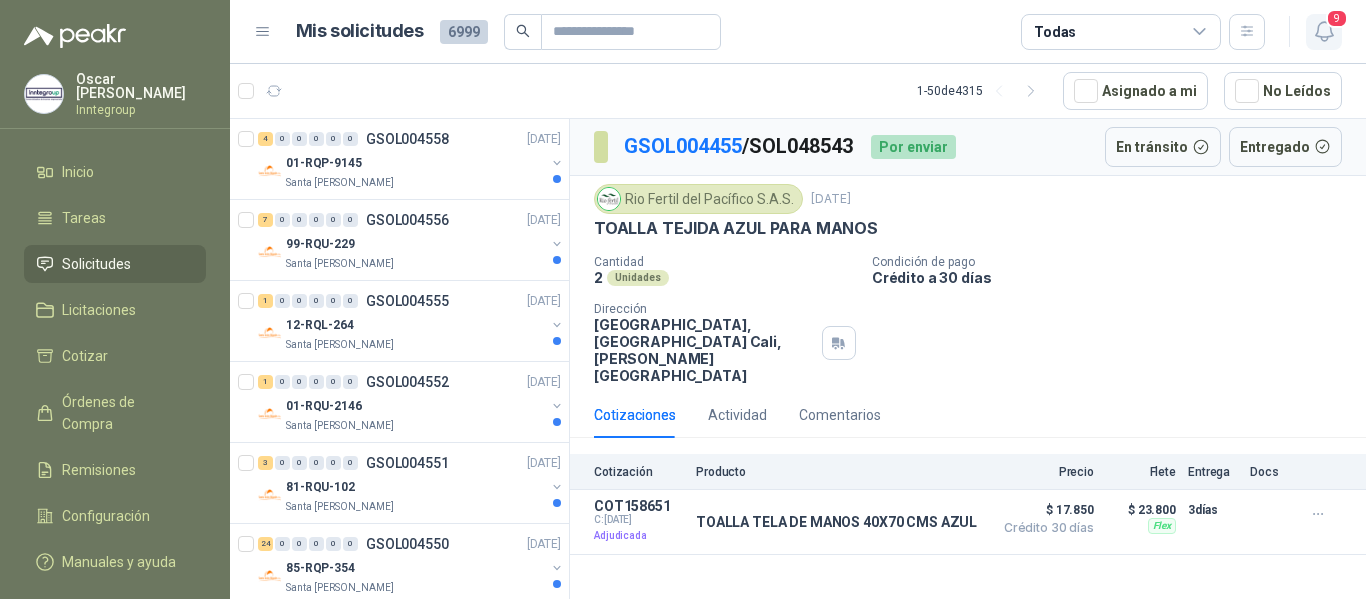 click 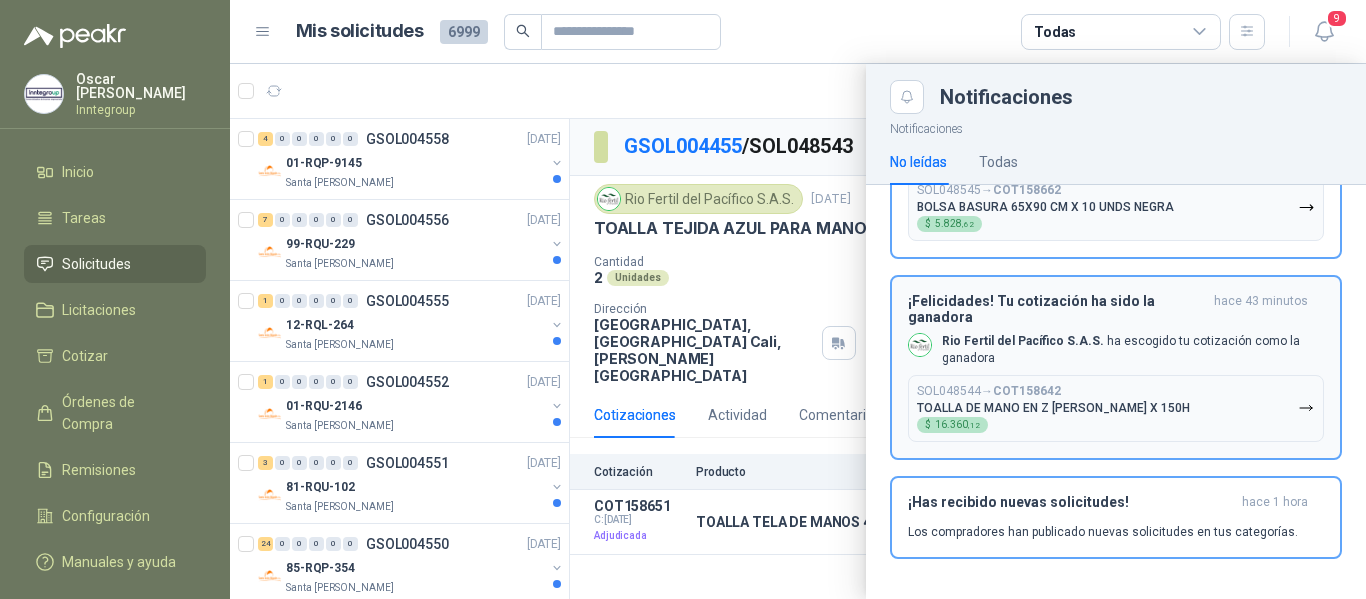 click on "TOALLA DE MANO EN Z [PERSON_NAME] X 150H" at bounding box center [1053, 408] 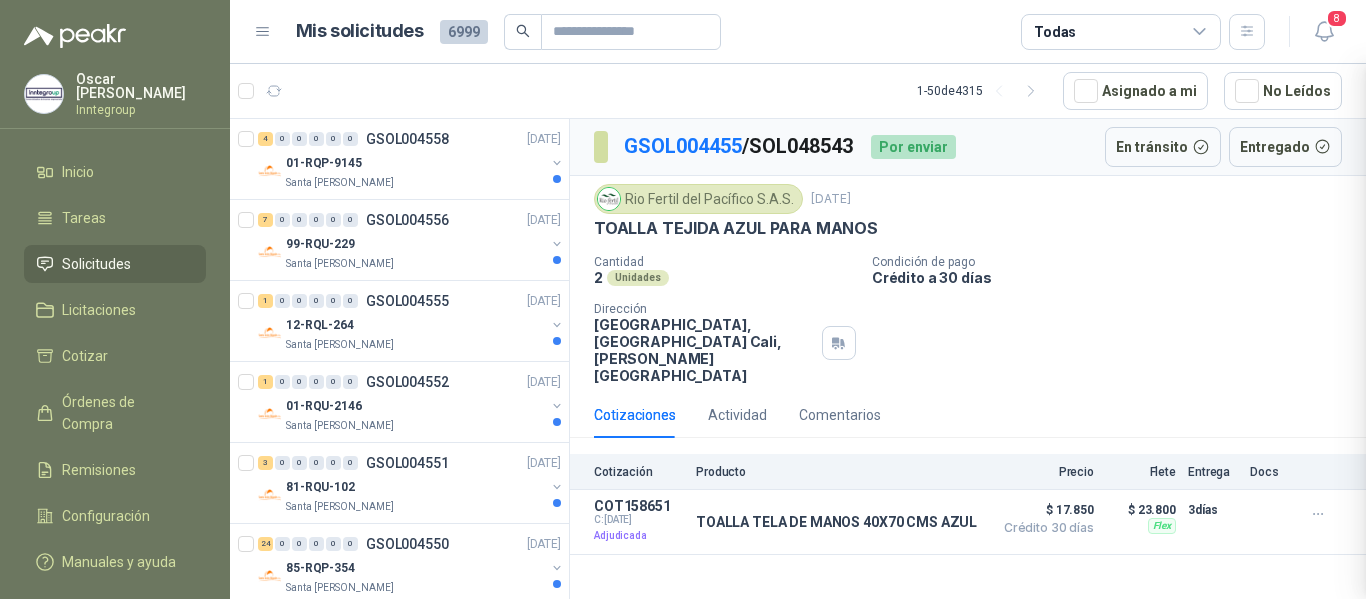 scroll, scrollTop: 1144, scrollLeft: 0, axis: vertical 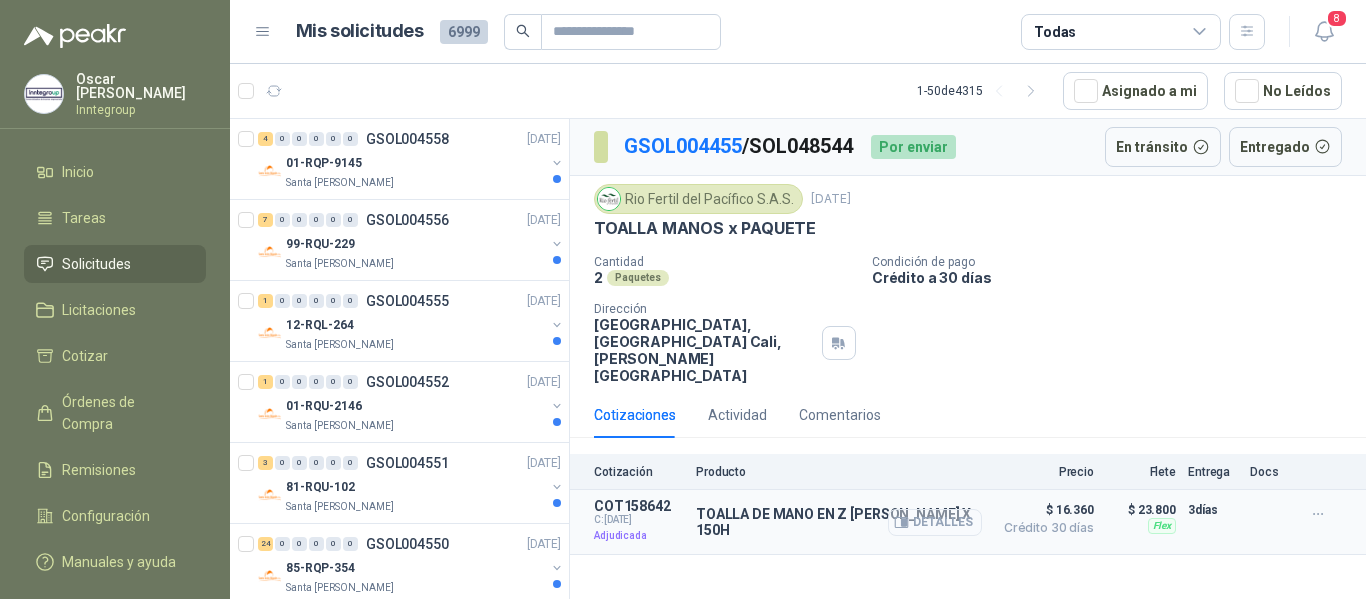 click 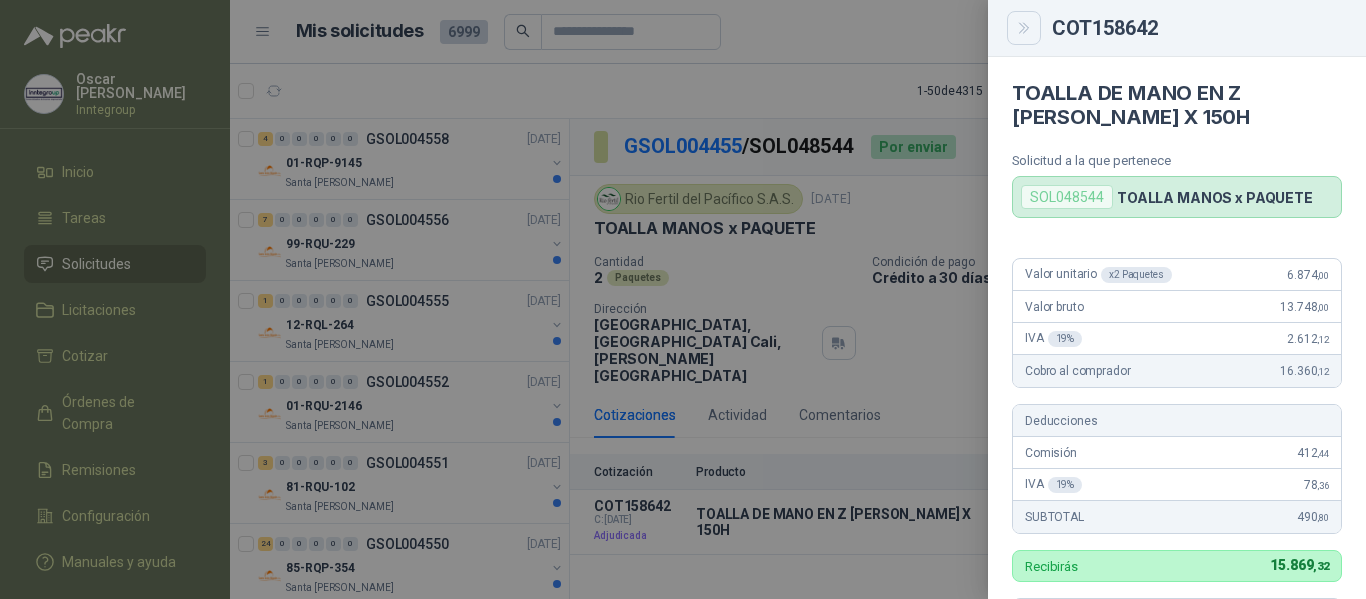 click 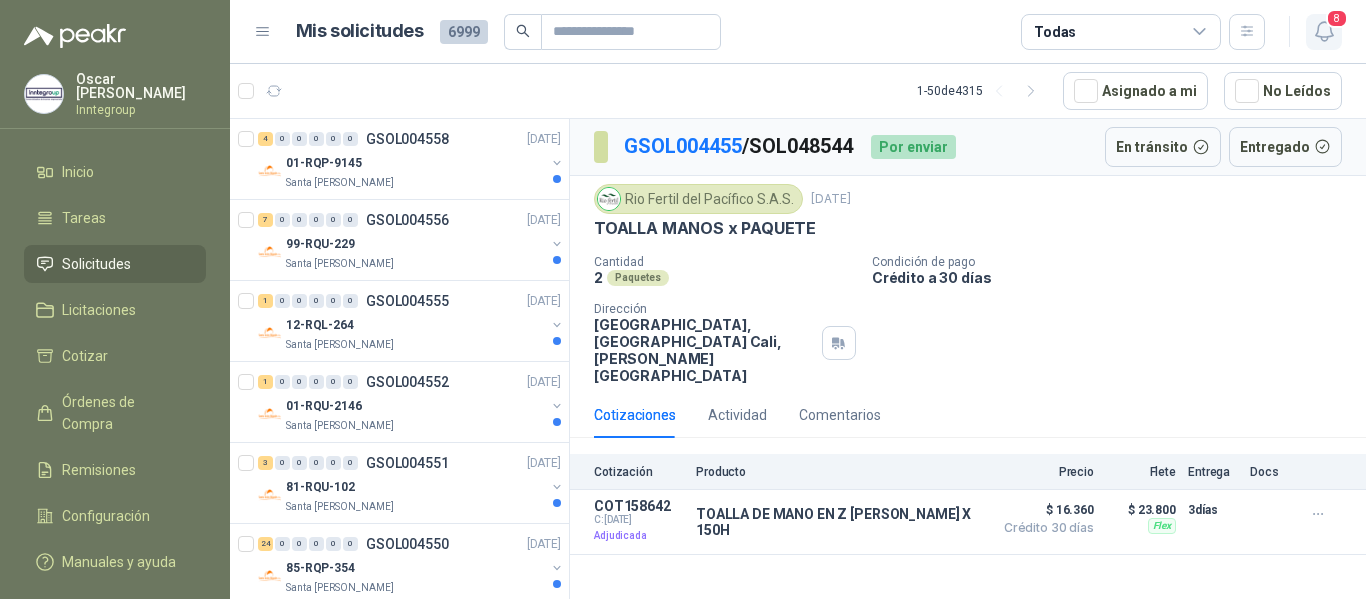click 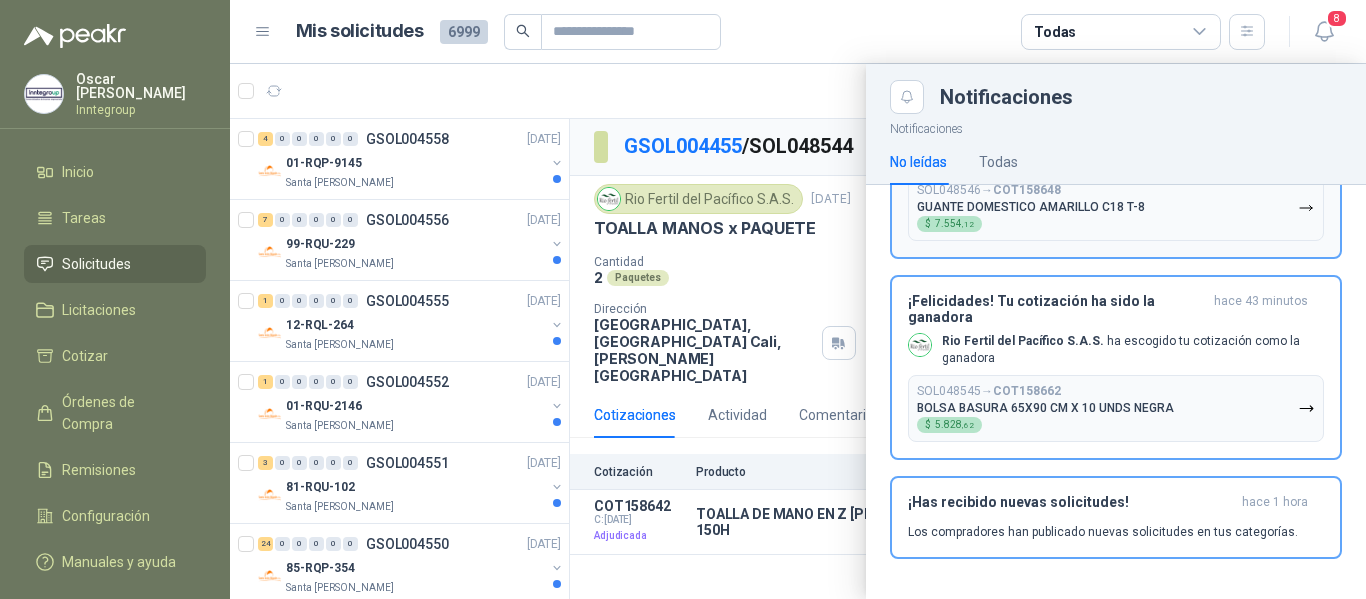 click on "SOL048545  →  COT158662 BOLSA BASURA 65X90 CM X 10 UNDS NEGRA $  5.828 ,62" at bounding box center [1045, 408] 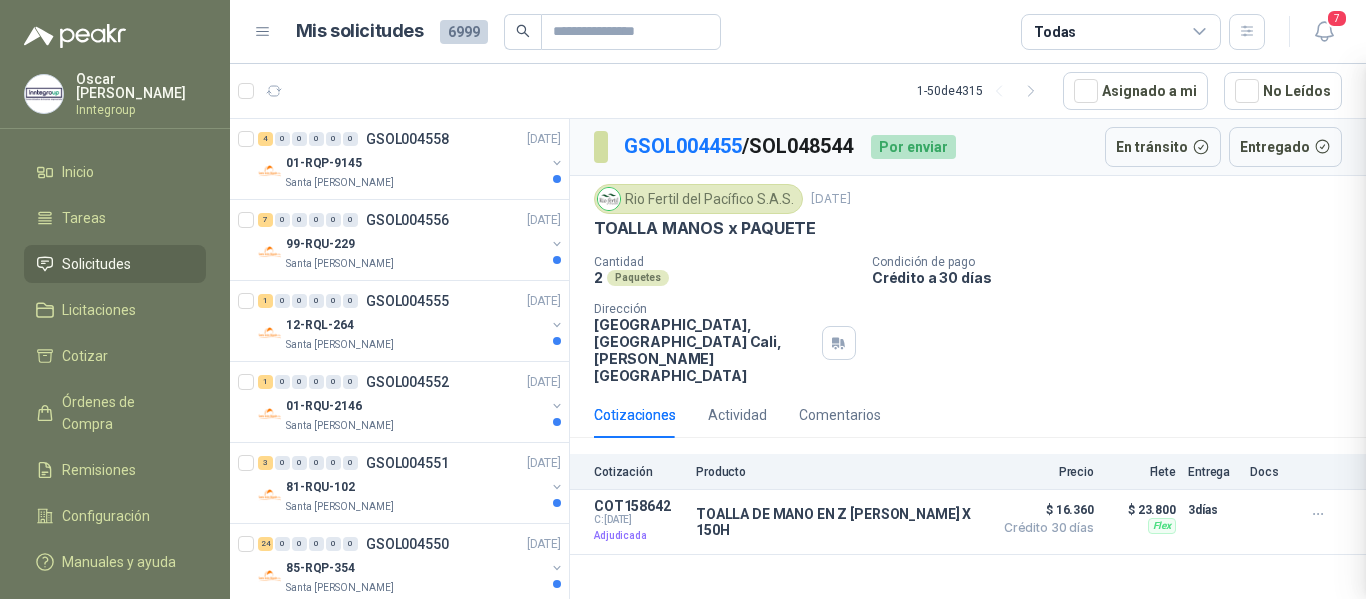 scroll, scrollTop: 943, scrollLeft: 0, axis: vertical 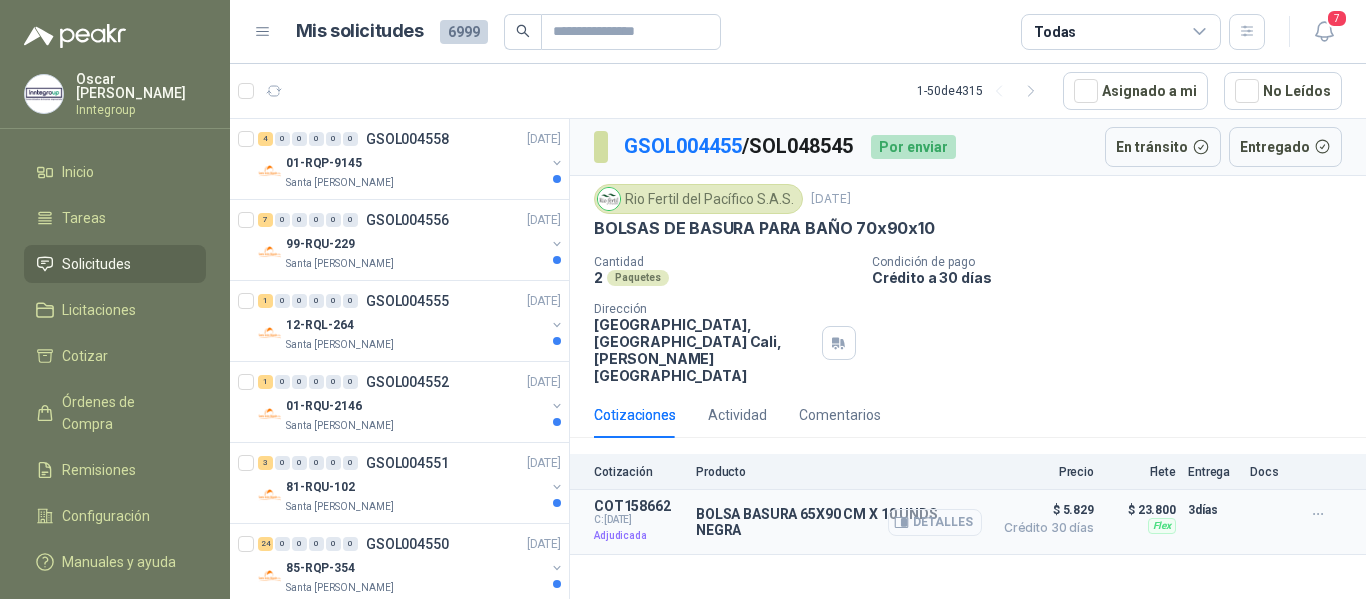 click on "Detalles" at bounding box center (935, 522) 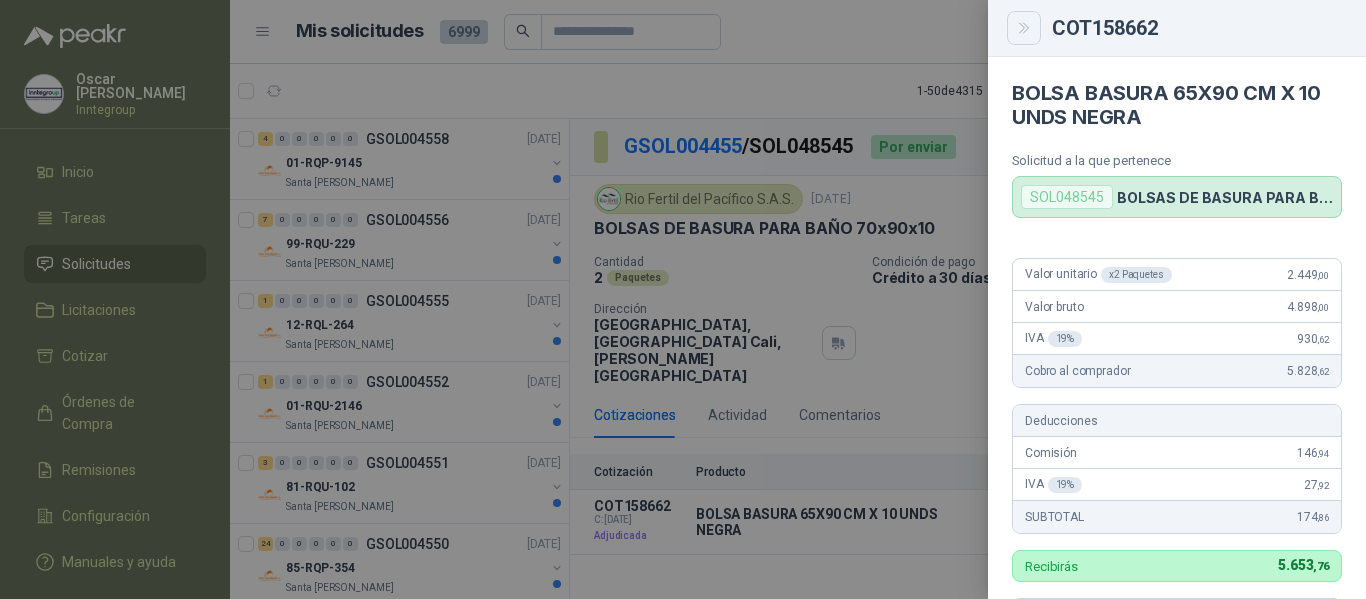 click 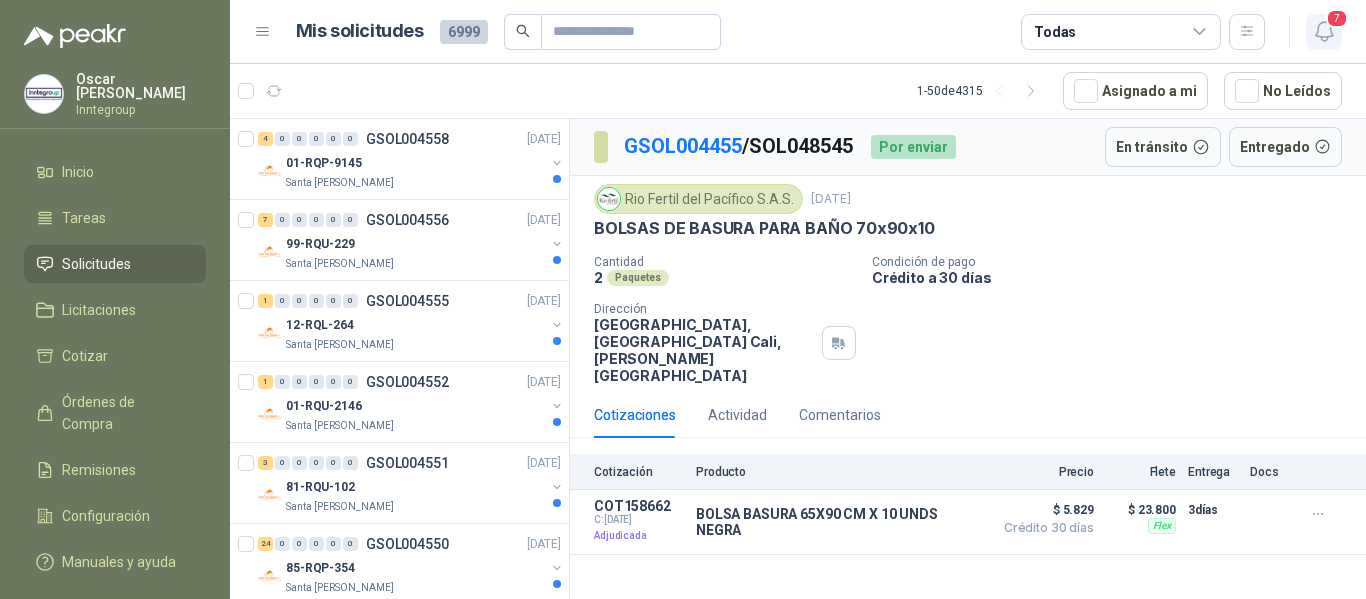 click 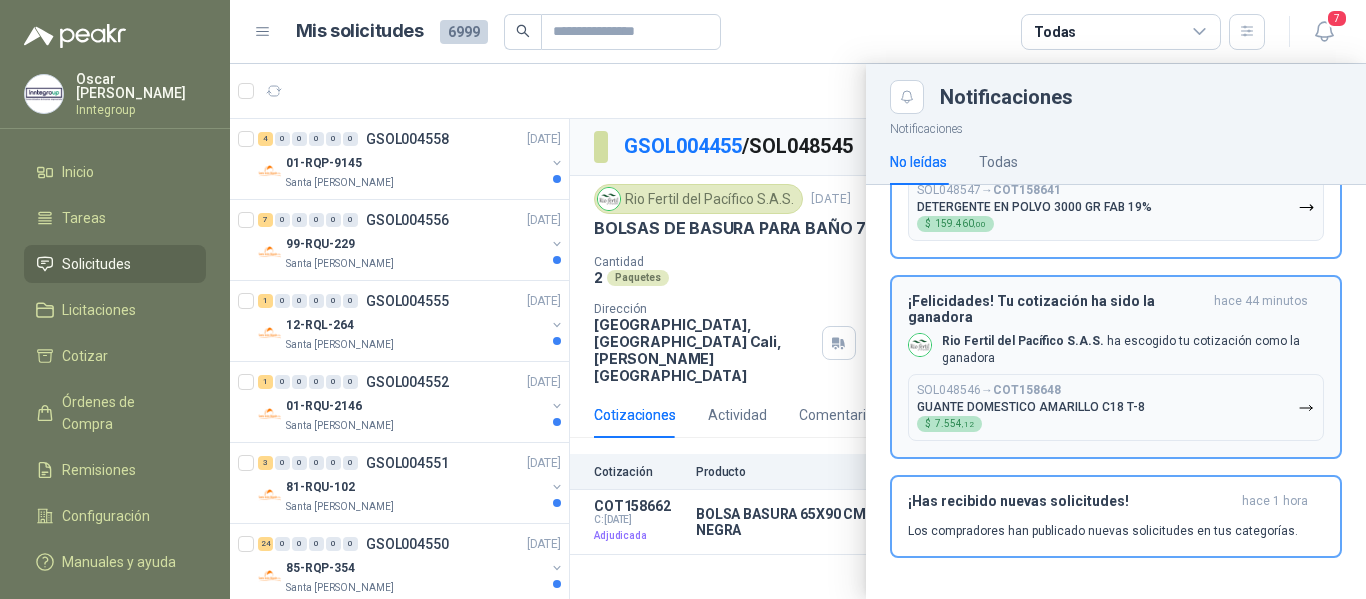 click on "SOL048546  →  COT158648 GUANTE DOMESTICO AMARILLO C18 T-8 $  7.554 ,12" at bounding box center (1031, 407) 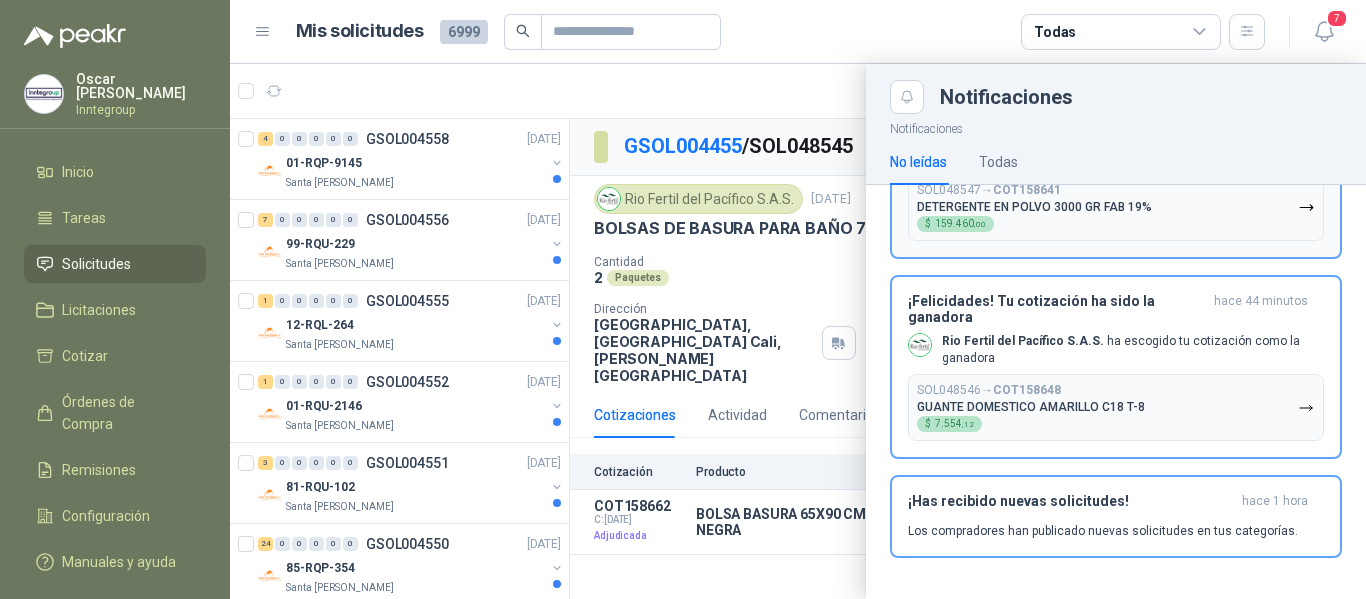 scroll, scrollTop: 741, scrollLeft: 0, axis: vertical 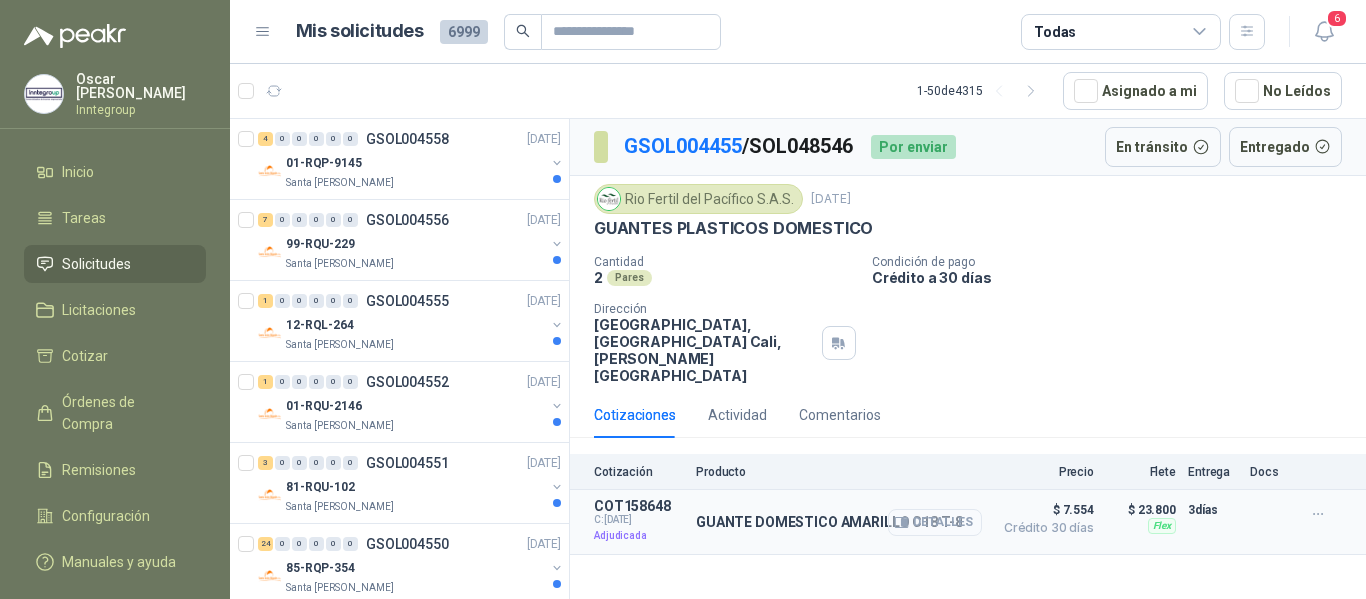 click 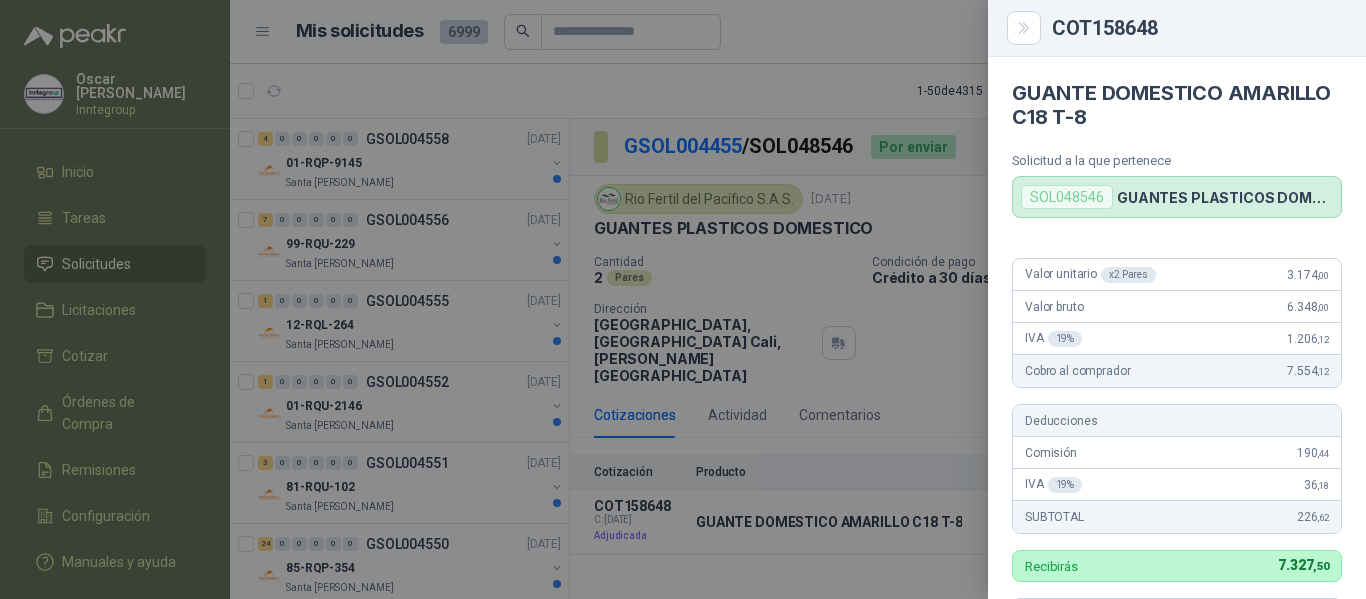 drag, startPoint x: 1011, startPoint y: 26, endPoint x: 1090, endPoint y: 43, distance: 80.80842 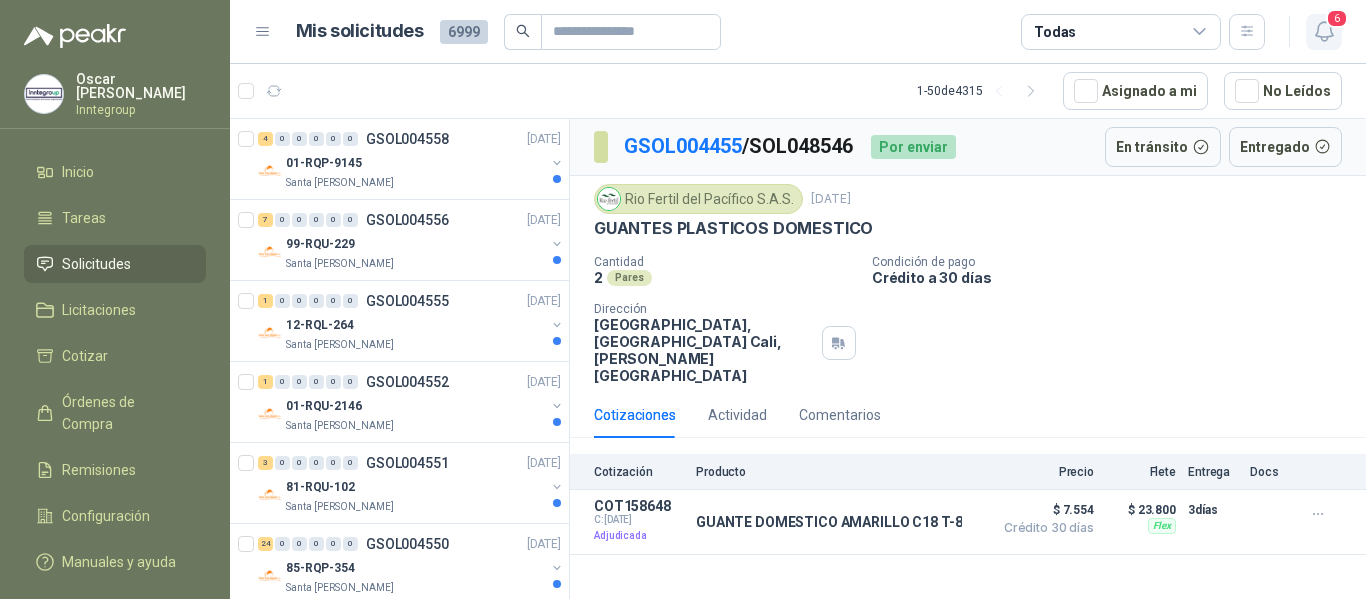 click 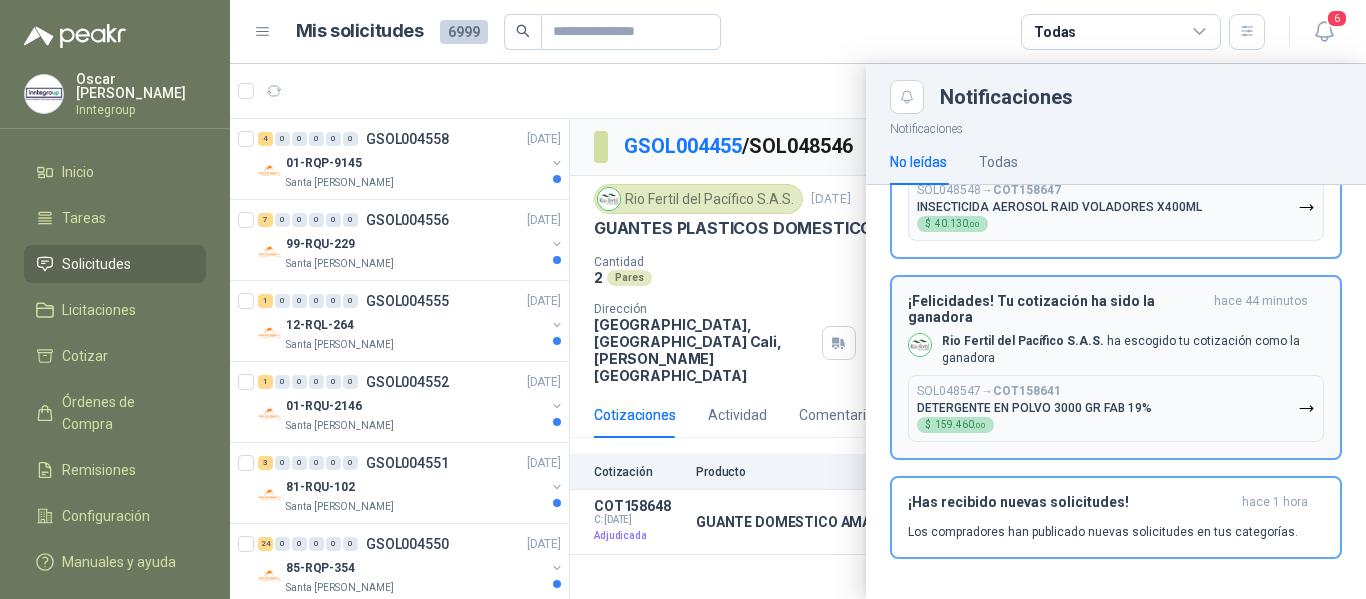 click on "DETERGENTE EN POLVO 3000 GR FAB 19%" at bounding box center [1034, 408] 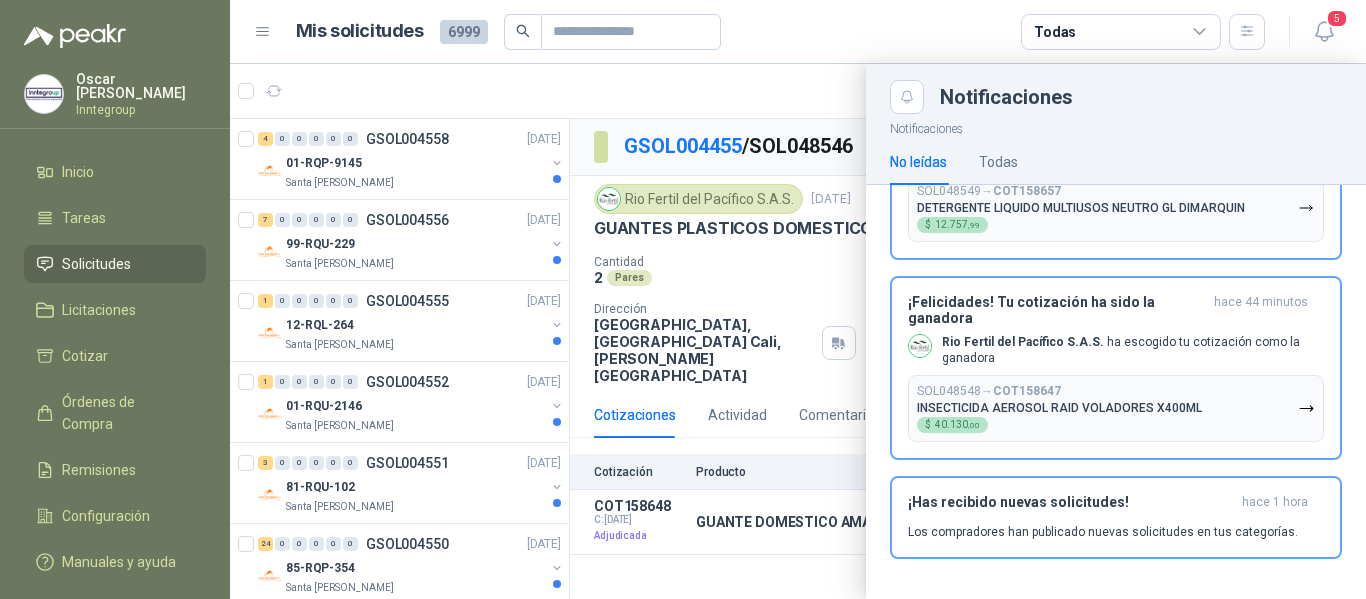 scroll, scrollTop: 539, scrollLeft: 0, axis: vertical 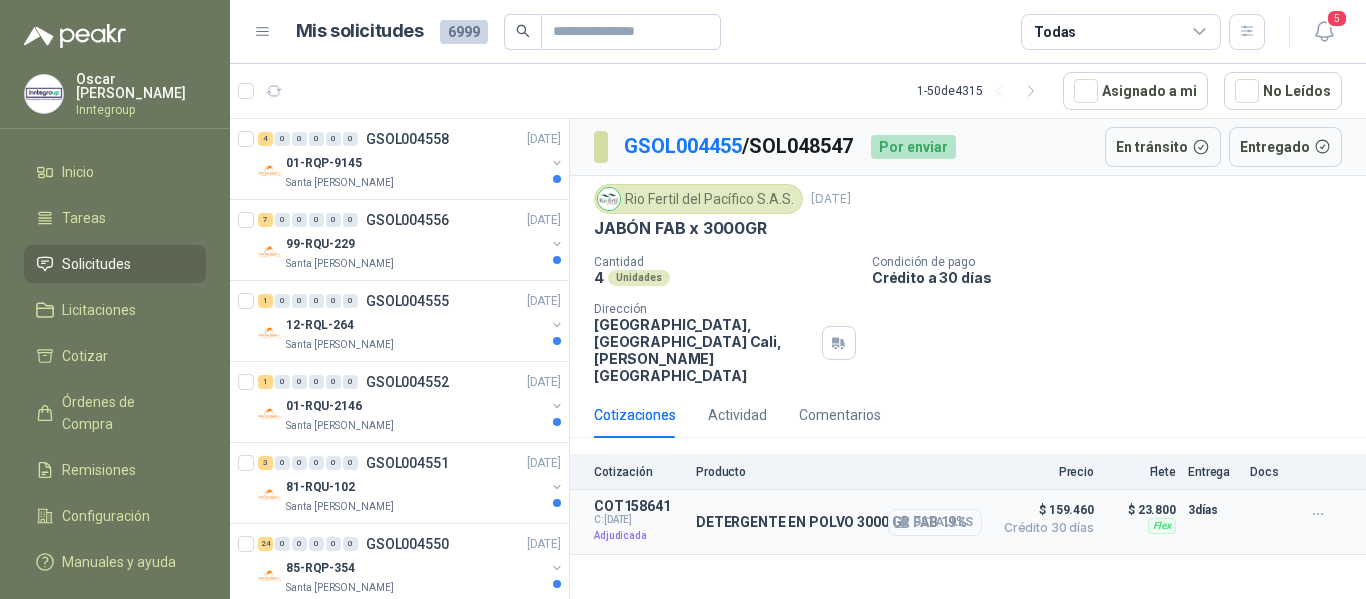 click 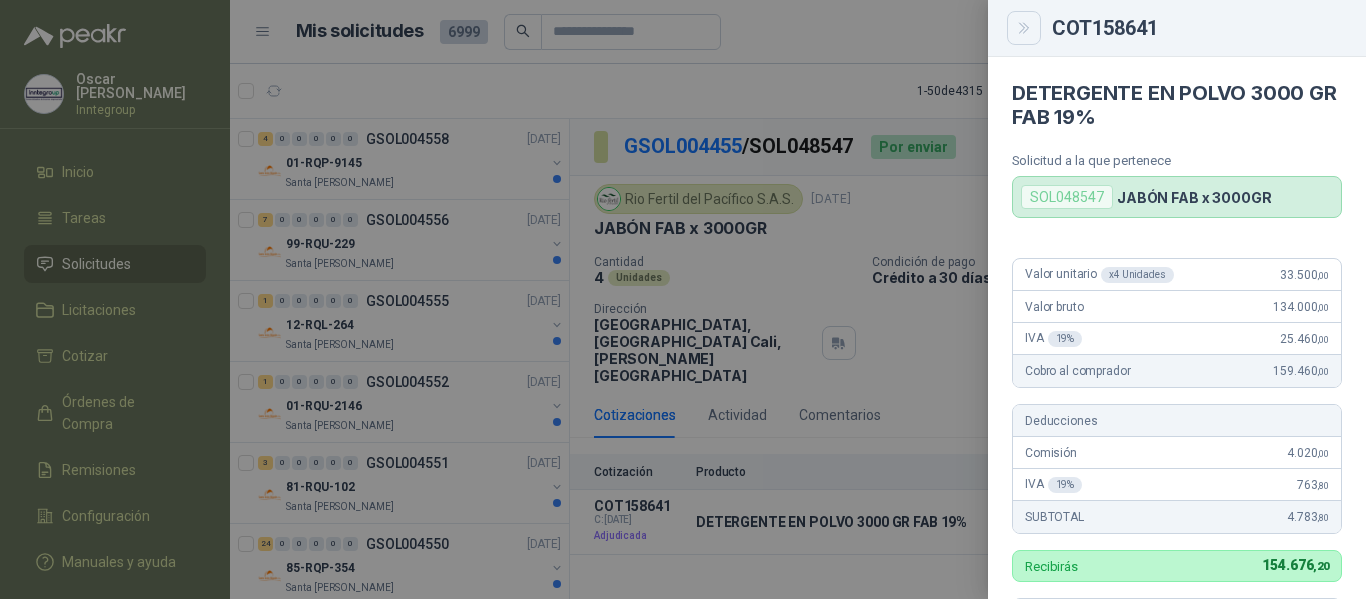 click on "COT158641" at bounding box center [1177, 28] 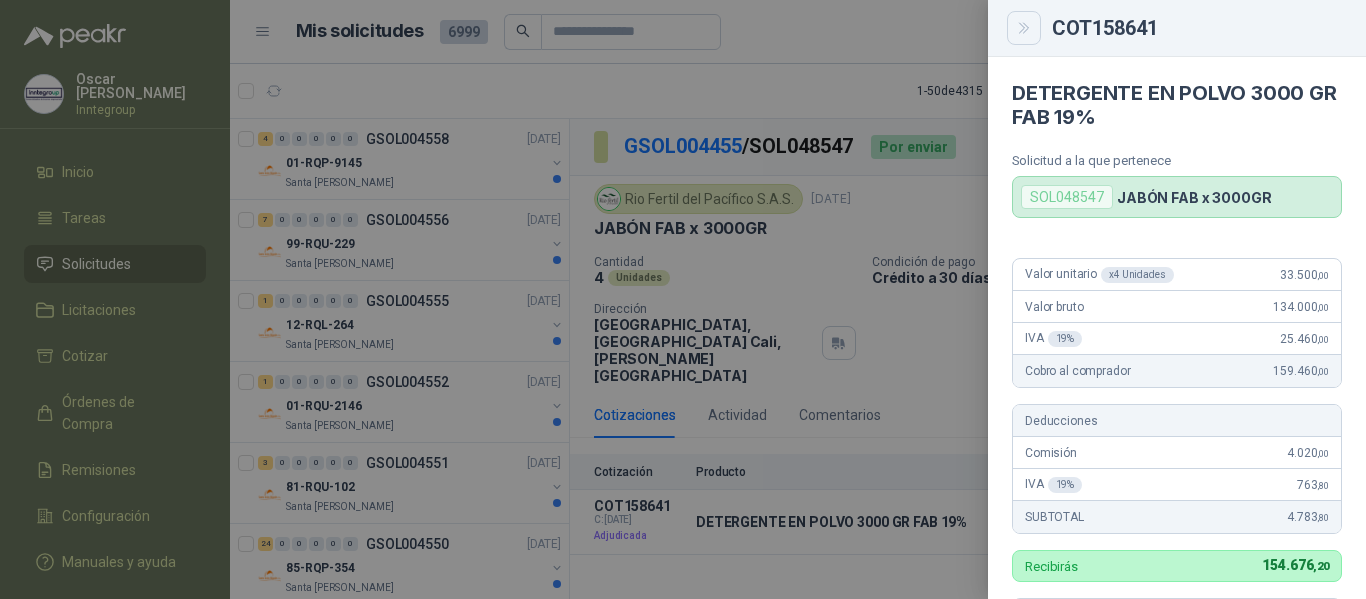 click 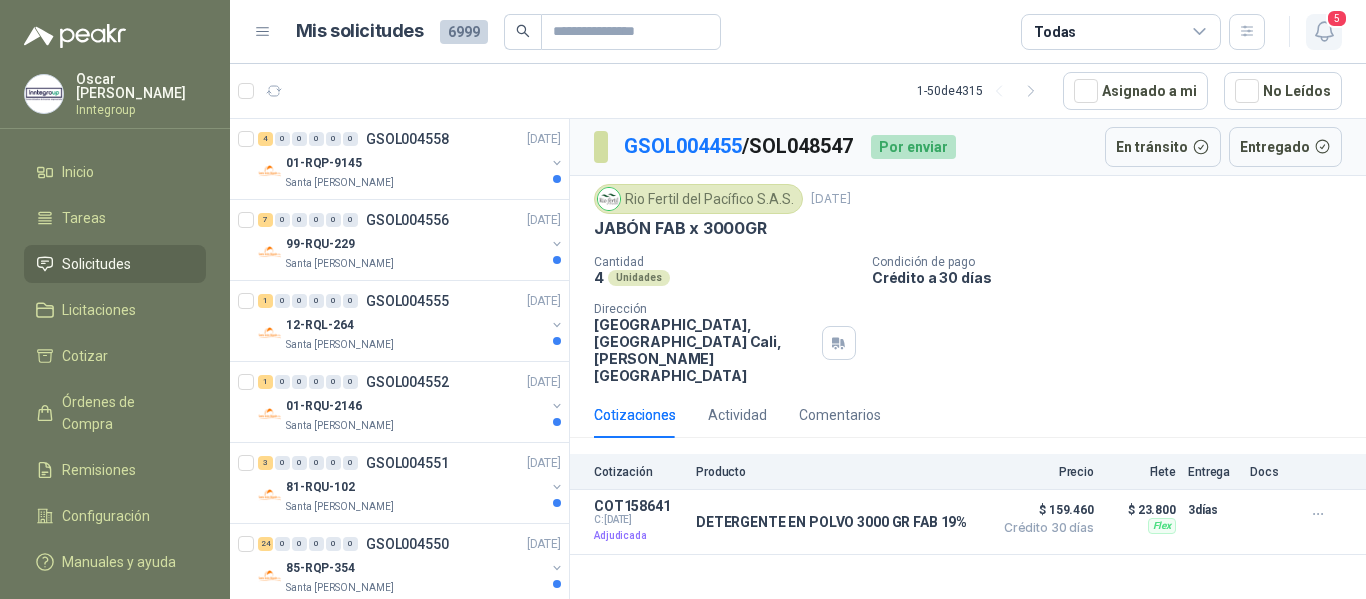 click 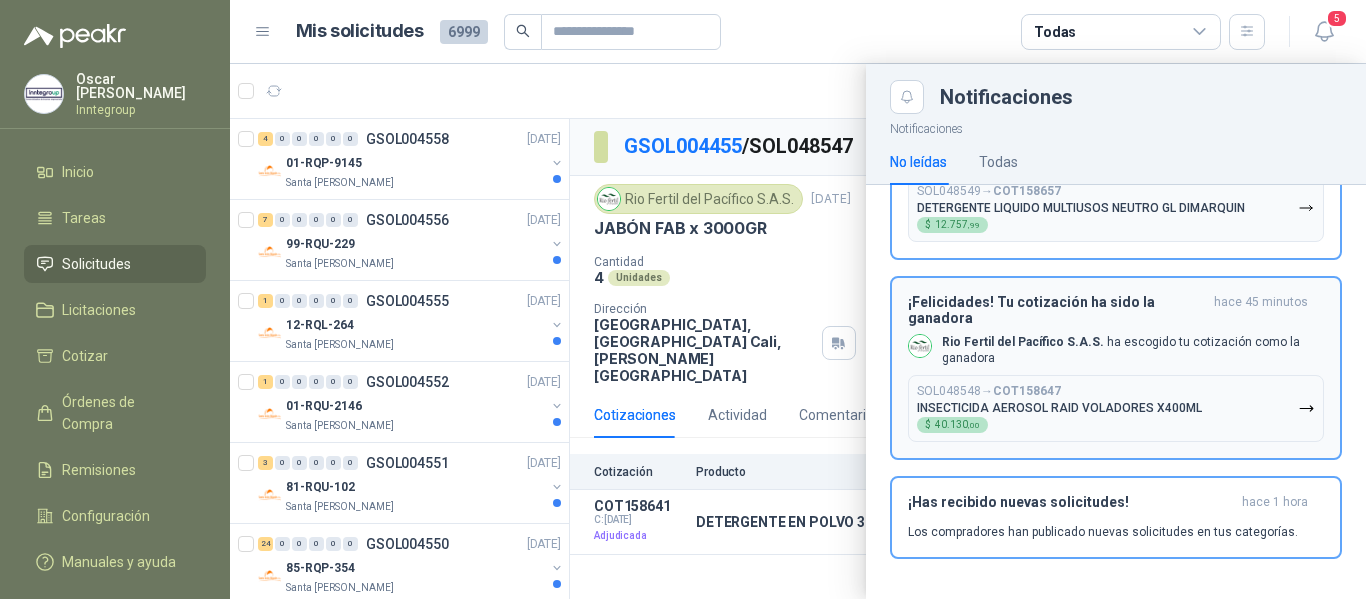 click on "INSECTICIDA AEROSOL RAID VOLADORES X400ML" at bounding box center (1059, 408) 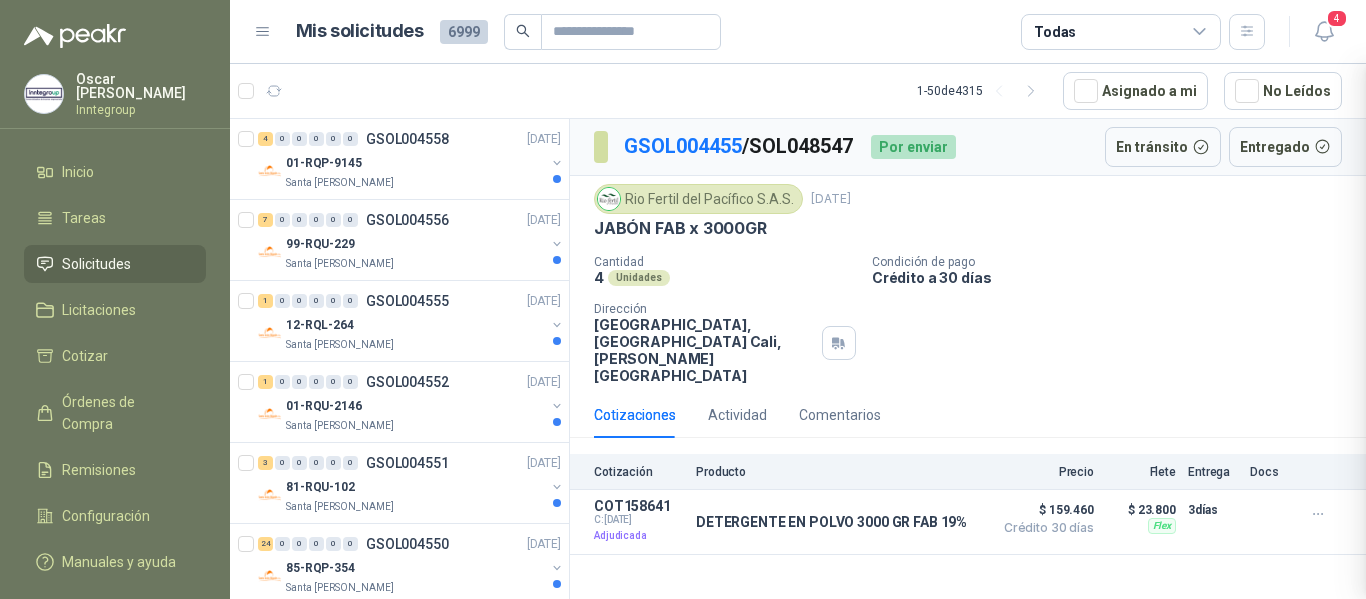 scroll, scrollTop: 338, scrollLeft: 0, axis: vertical 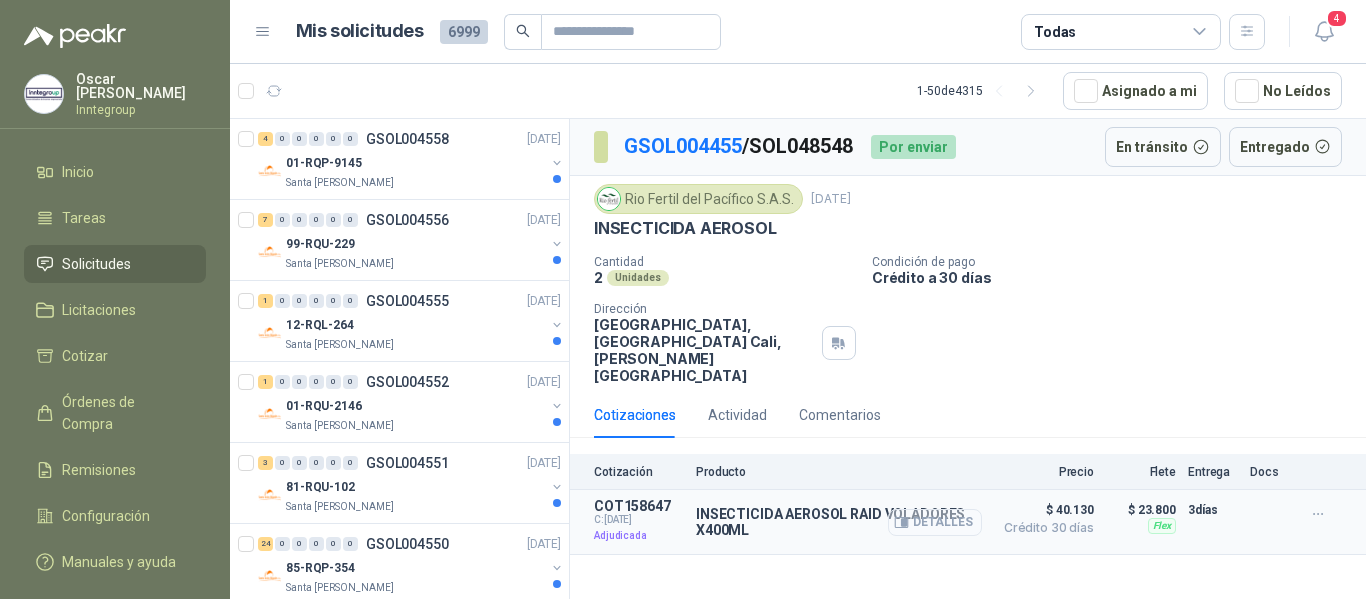 click 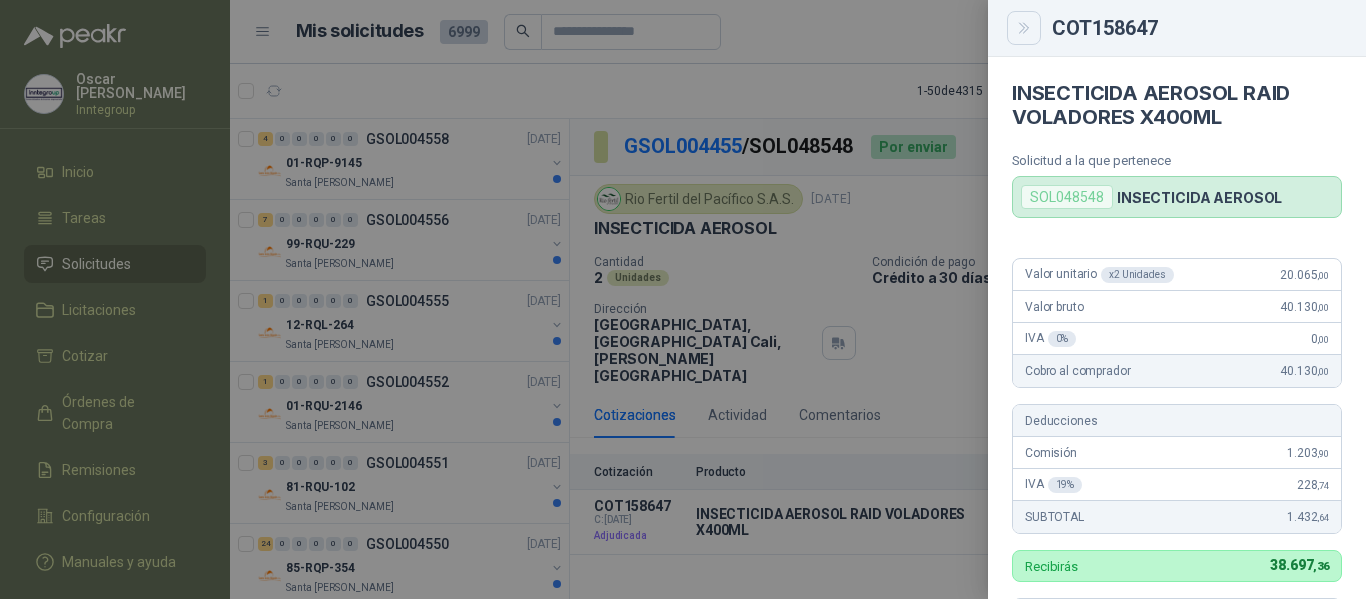 click 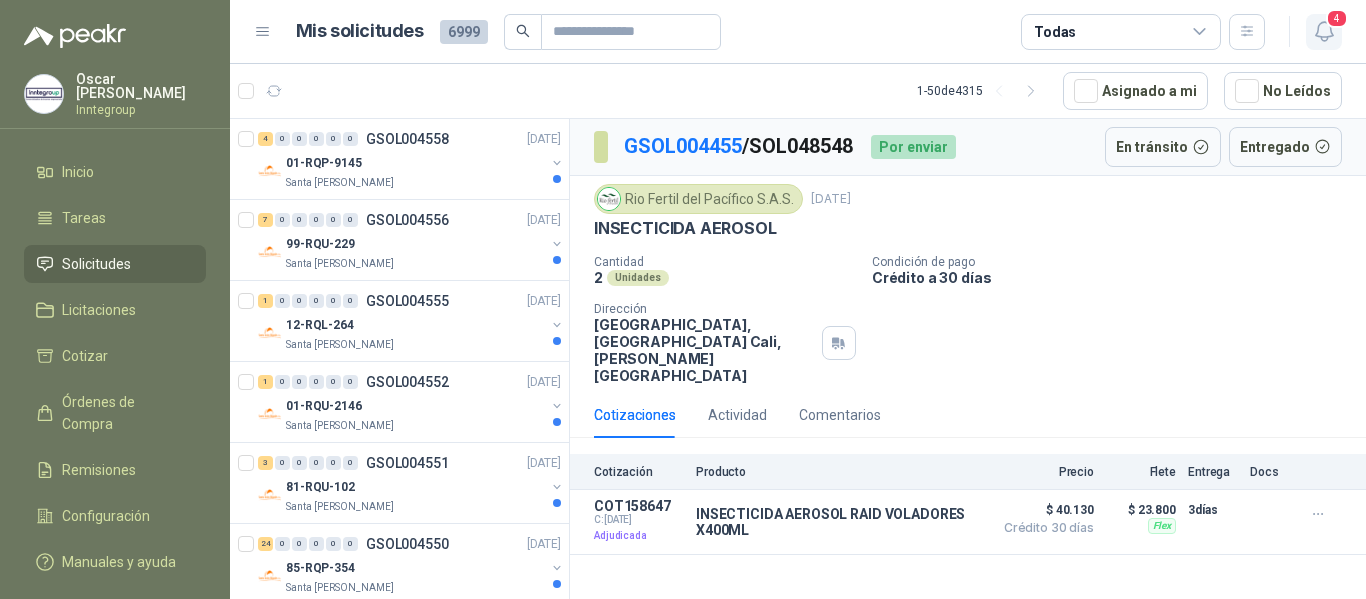 click 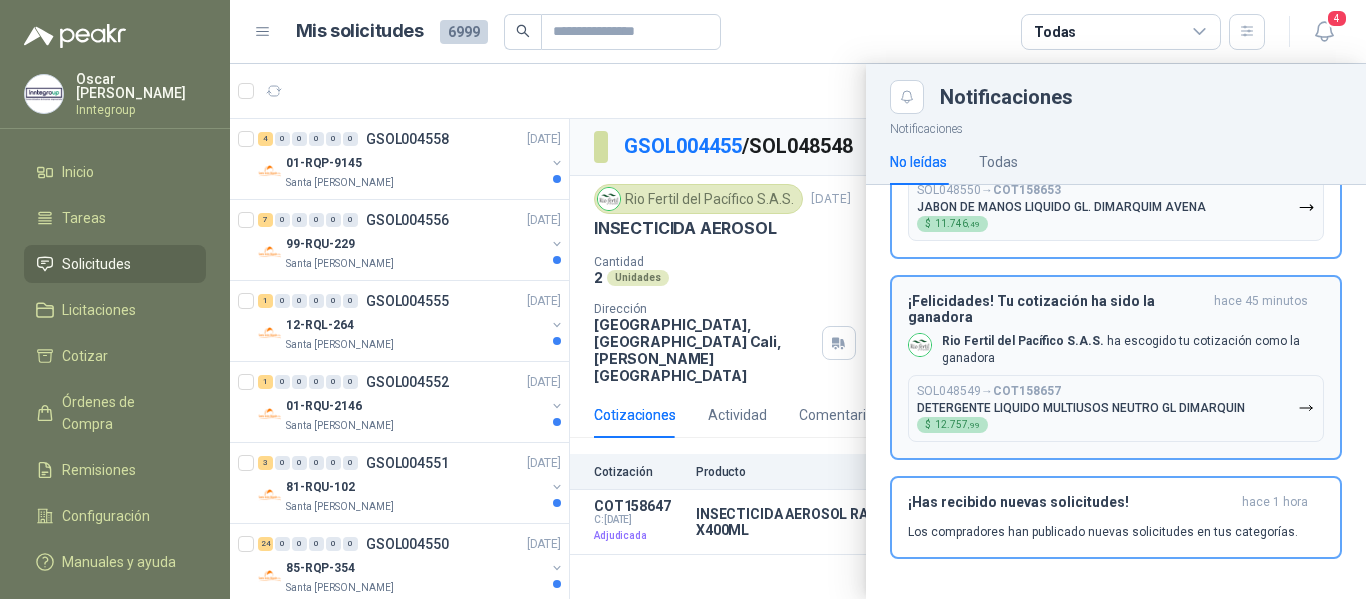 click on "COT158657" at bounding box center [1027, 391] 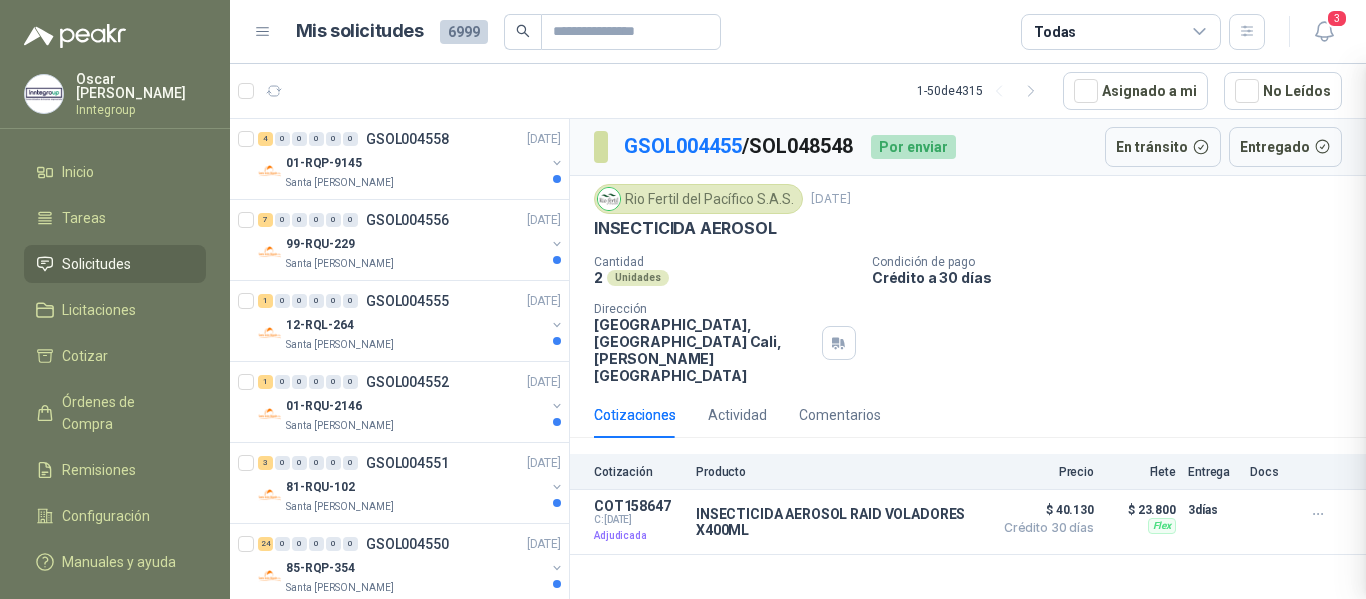 scroll, scrollTop: 136, scrollLeft: 0, axis: vertical 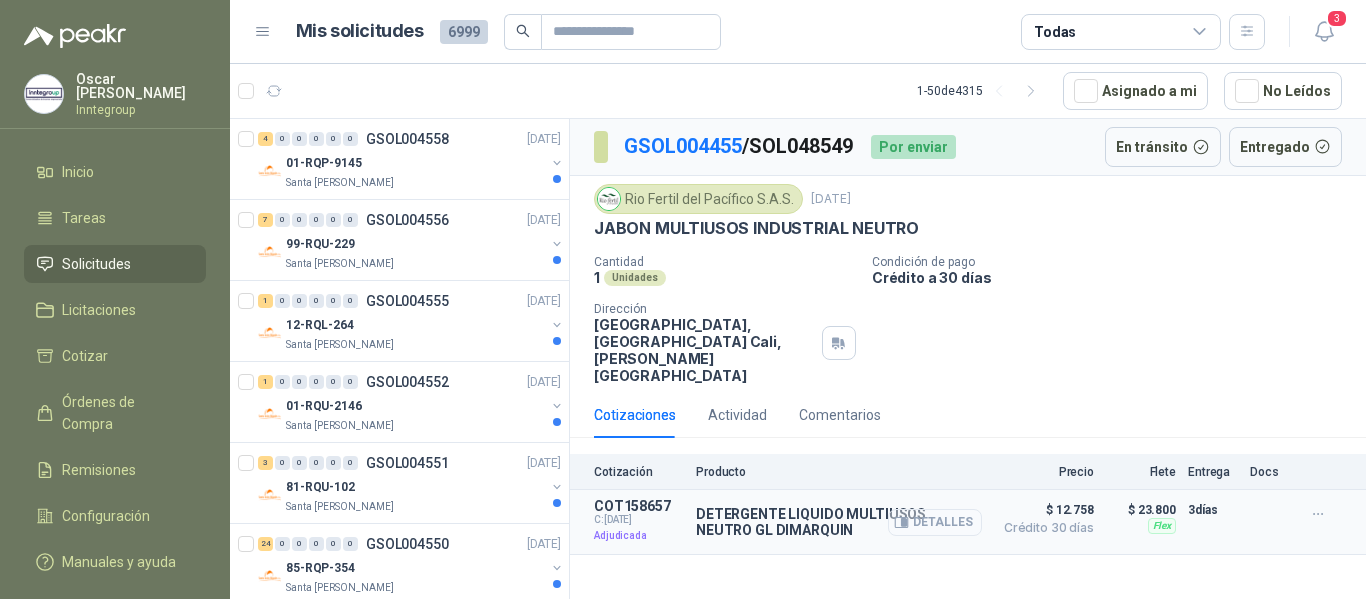click 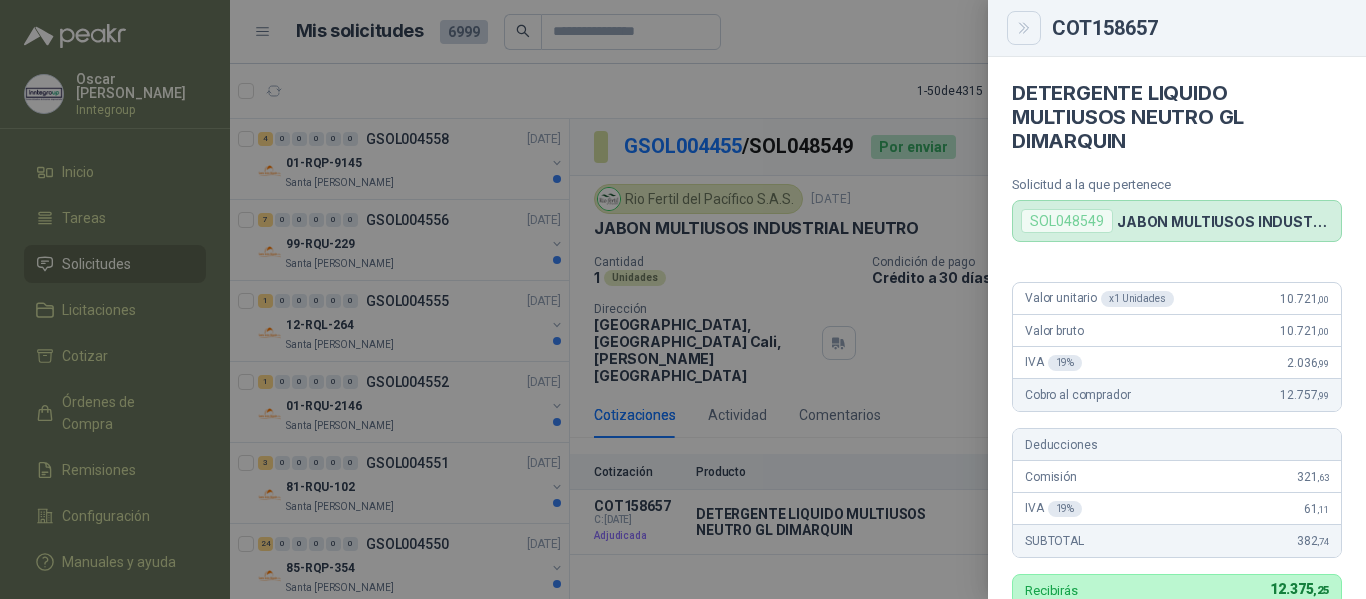 click 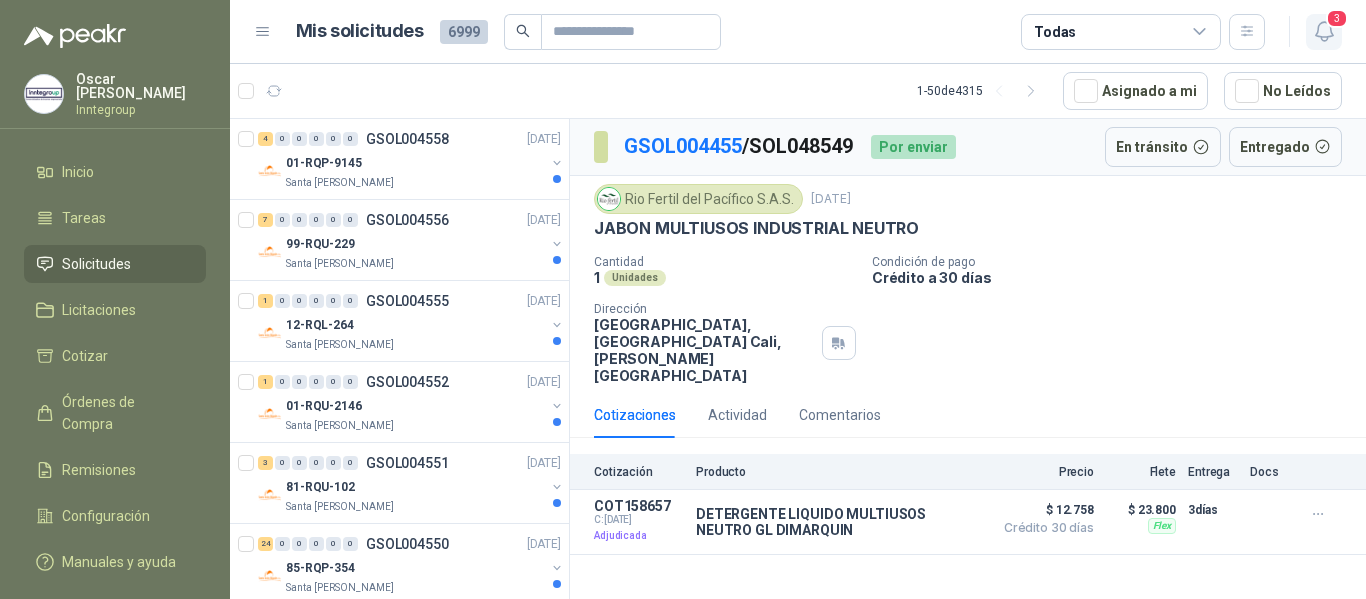 click 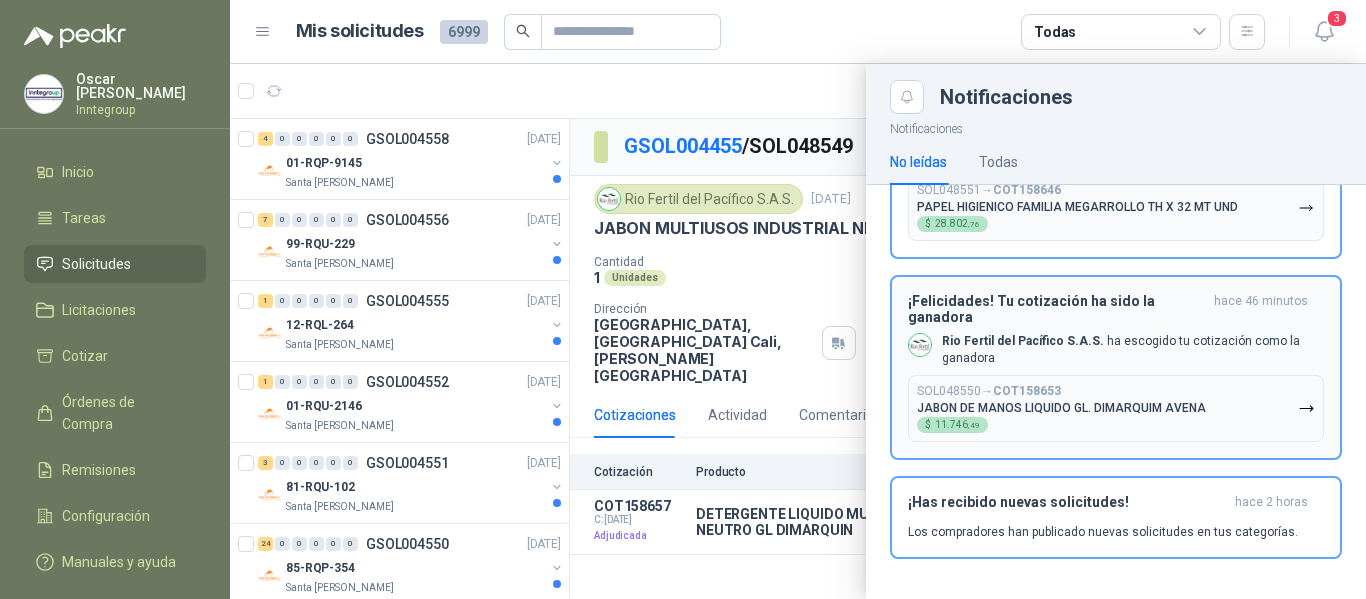 click on "JABON DE MANOS LIQUIDO GL. DIMARQUIM AVENA" at bounding box center [1061, 408] 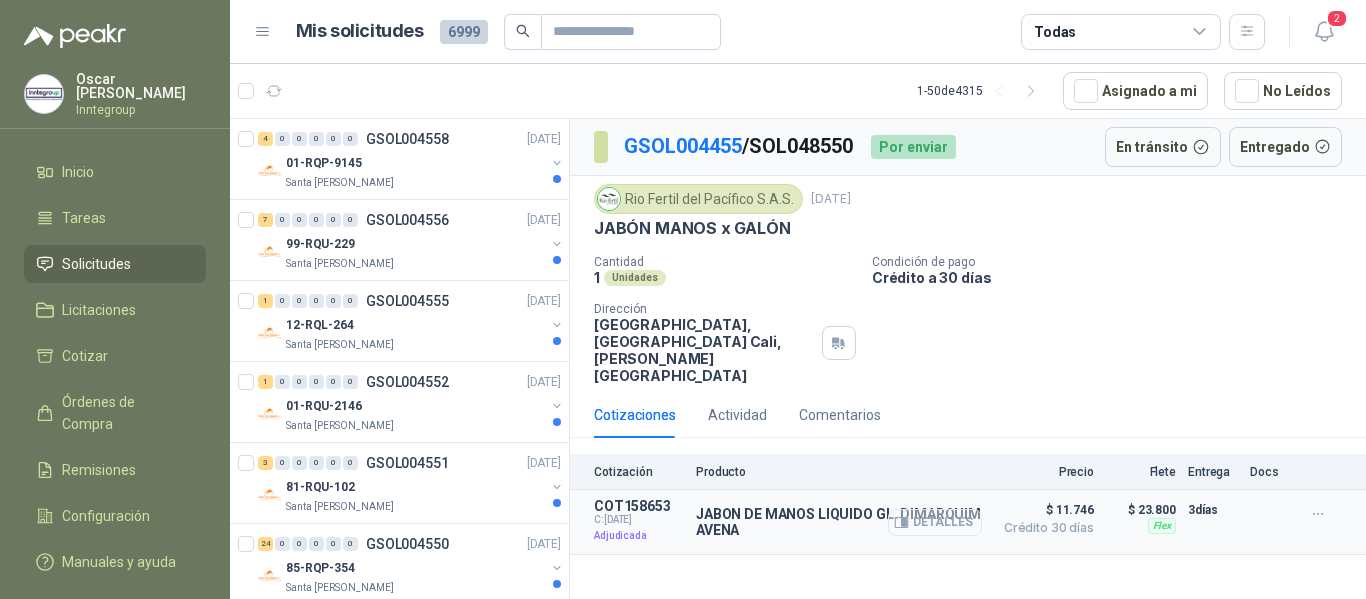 click 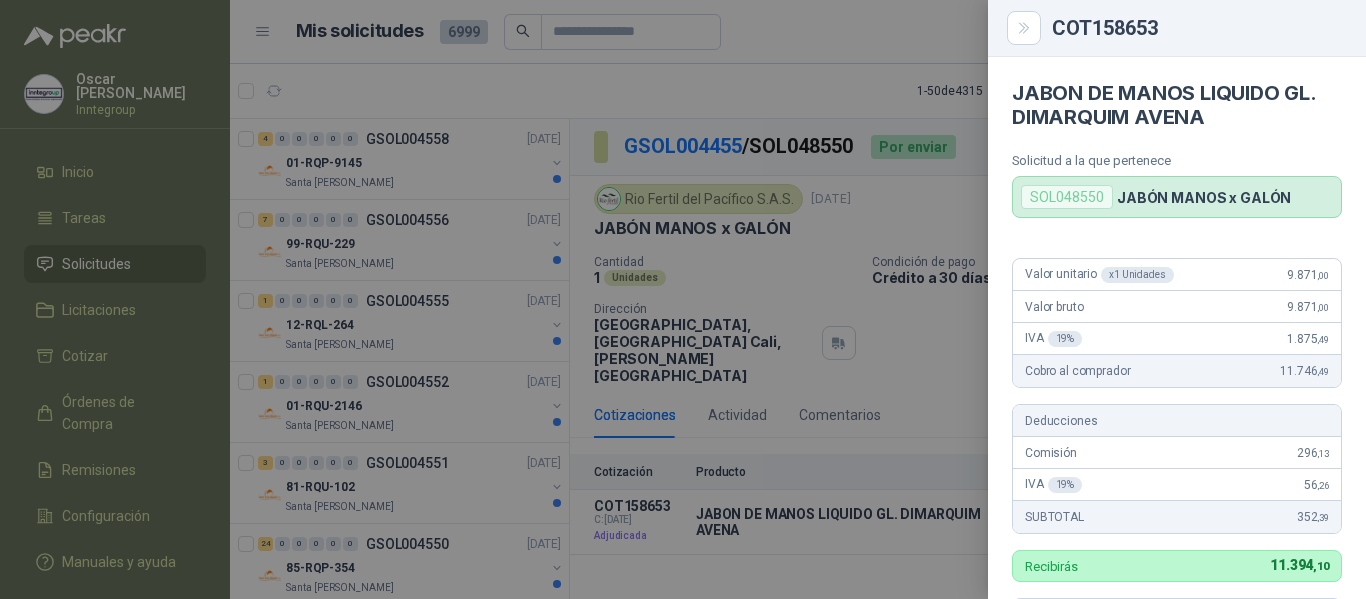 drag, startPoint x: 1033, startPoint y: 37, endPoint x: 1053, endPoint y: 42, distance: 20.615528 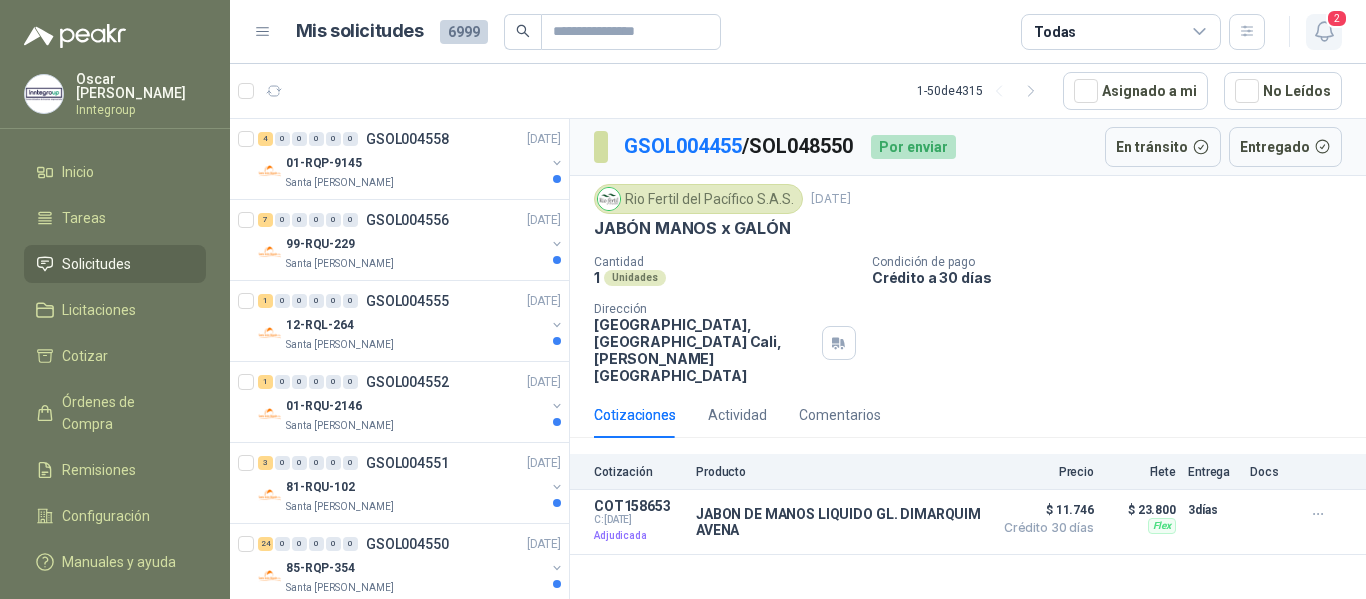 click 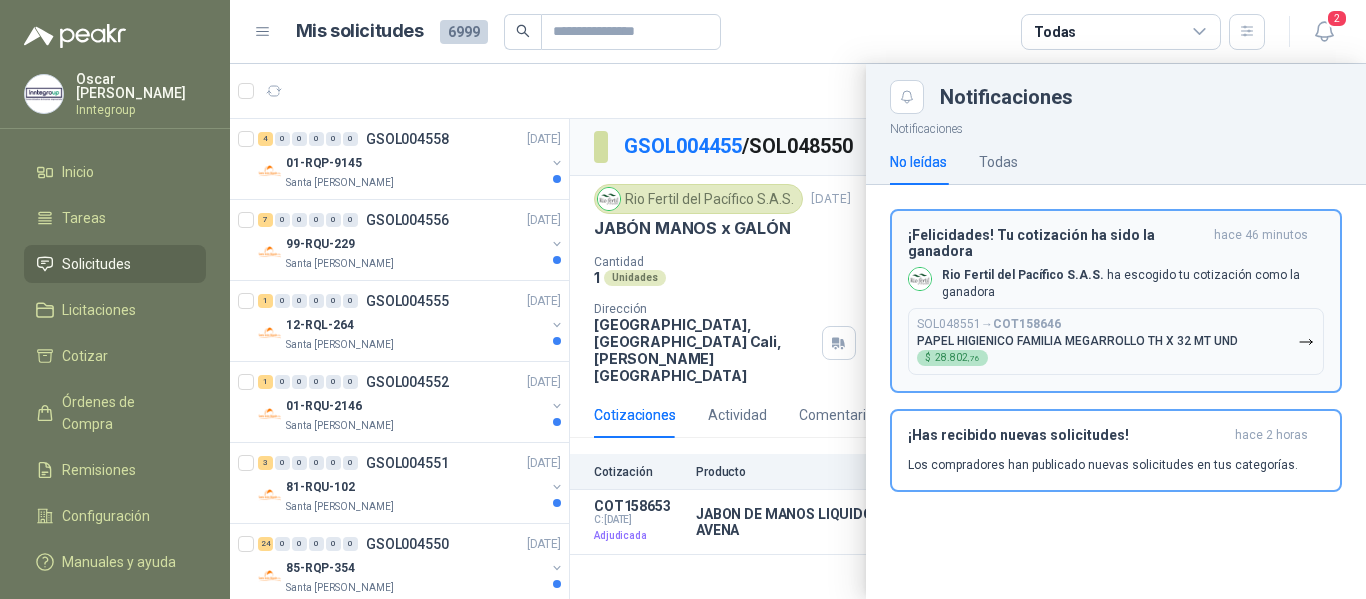 click on "PAPEL HIGIENICO FAMILIA MEGARROLLO TH X 32 MT UND" at bounding box center (1077, 341) 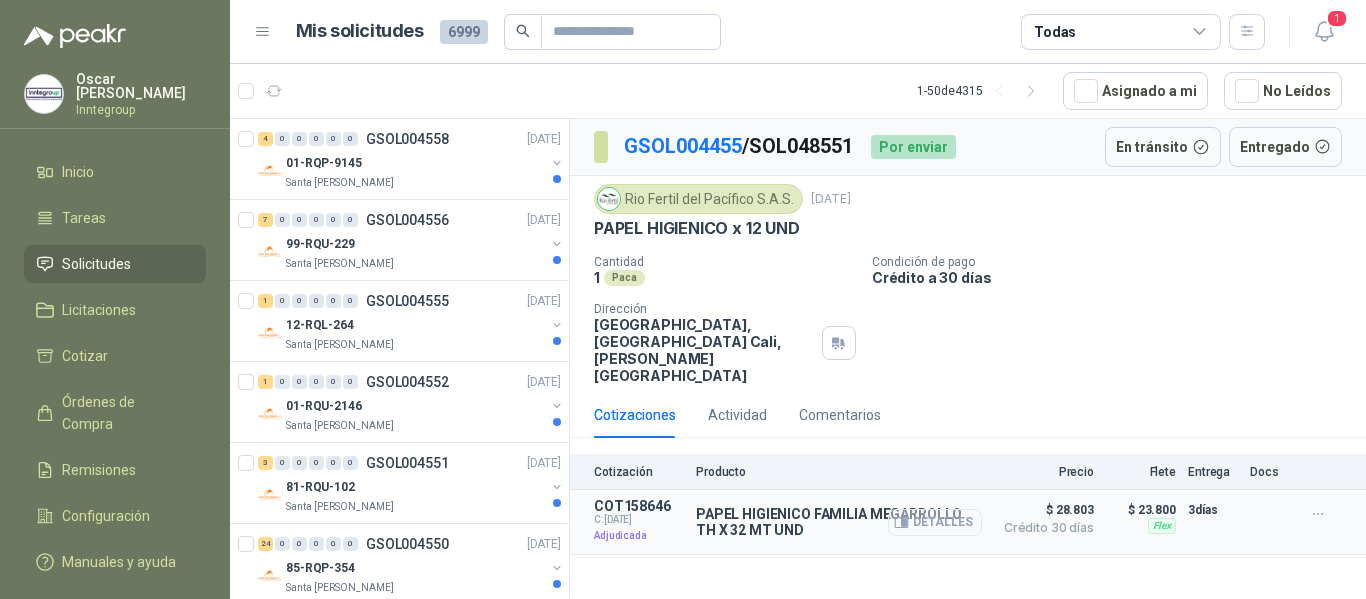 click 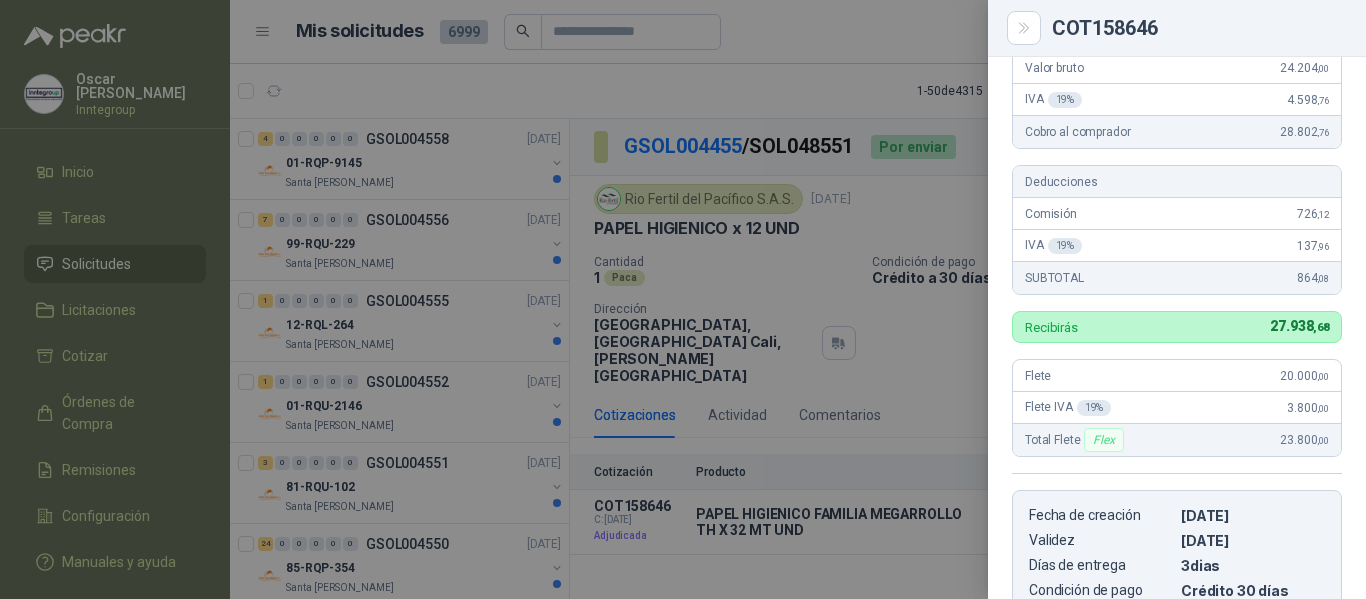 scroll, scrollTop: 300, scrollLeft: 0, axis: vertical 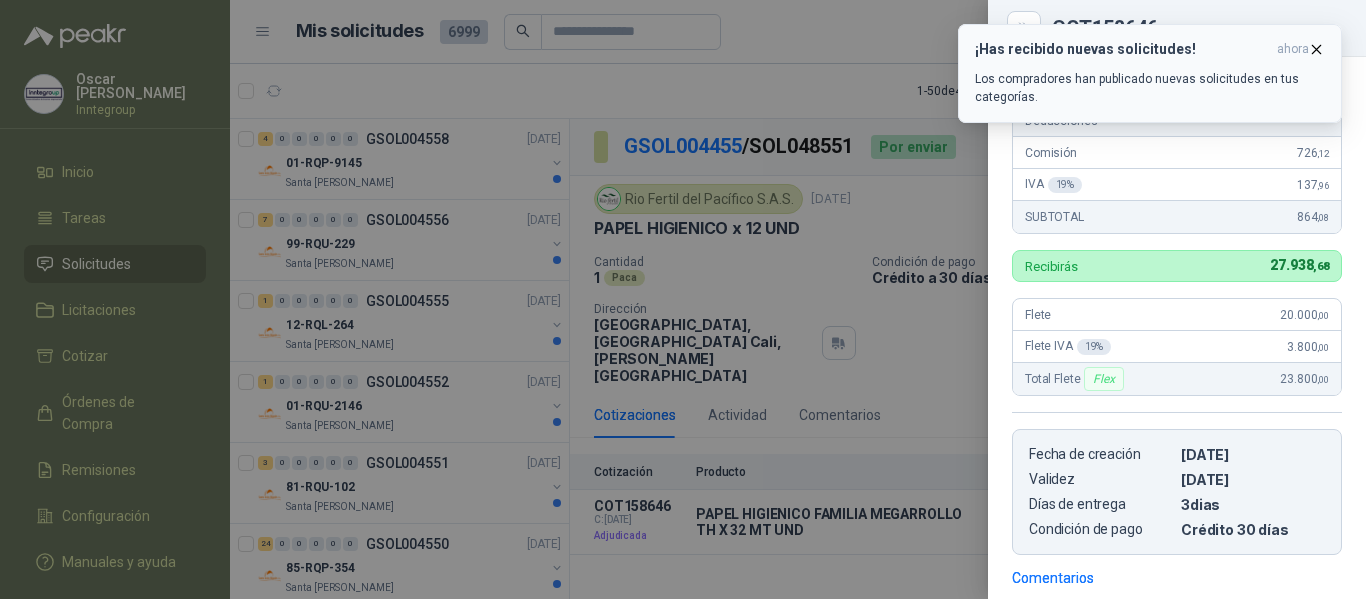 drag, startPoint x: 906, startPoint y: 200, endPoint x: 1225, endPoint y: 82, distance: 340.12497 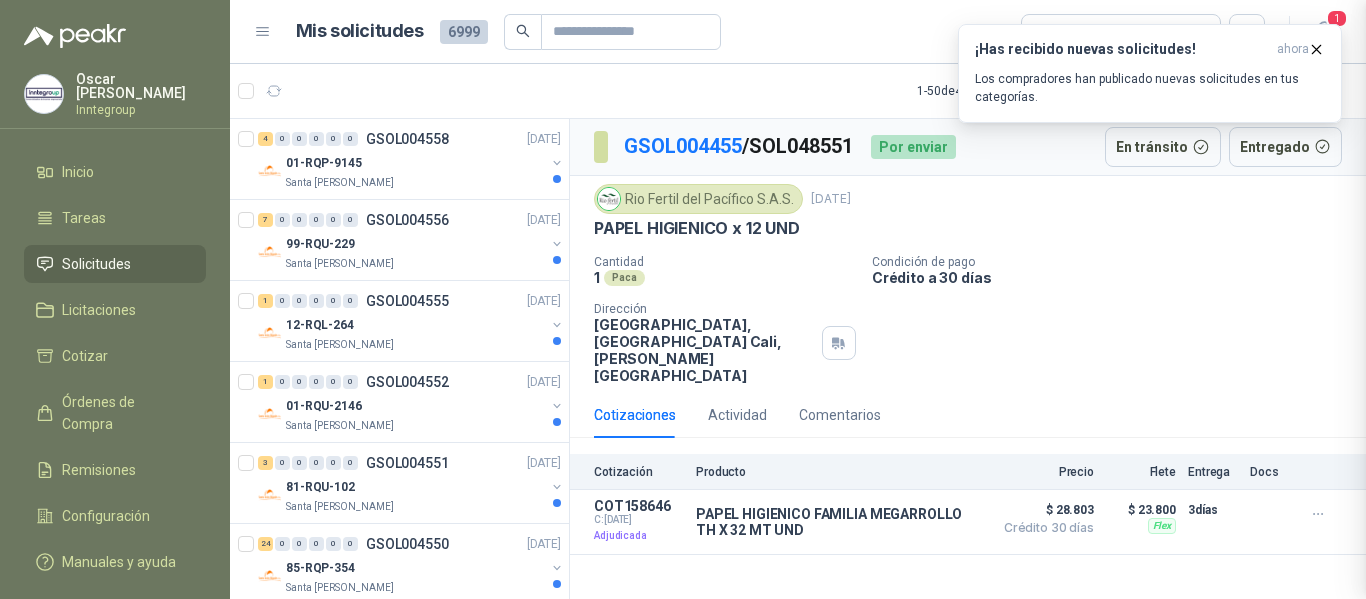type 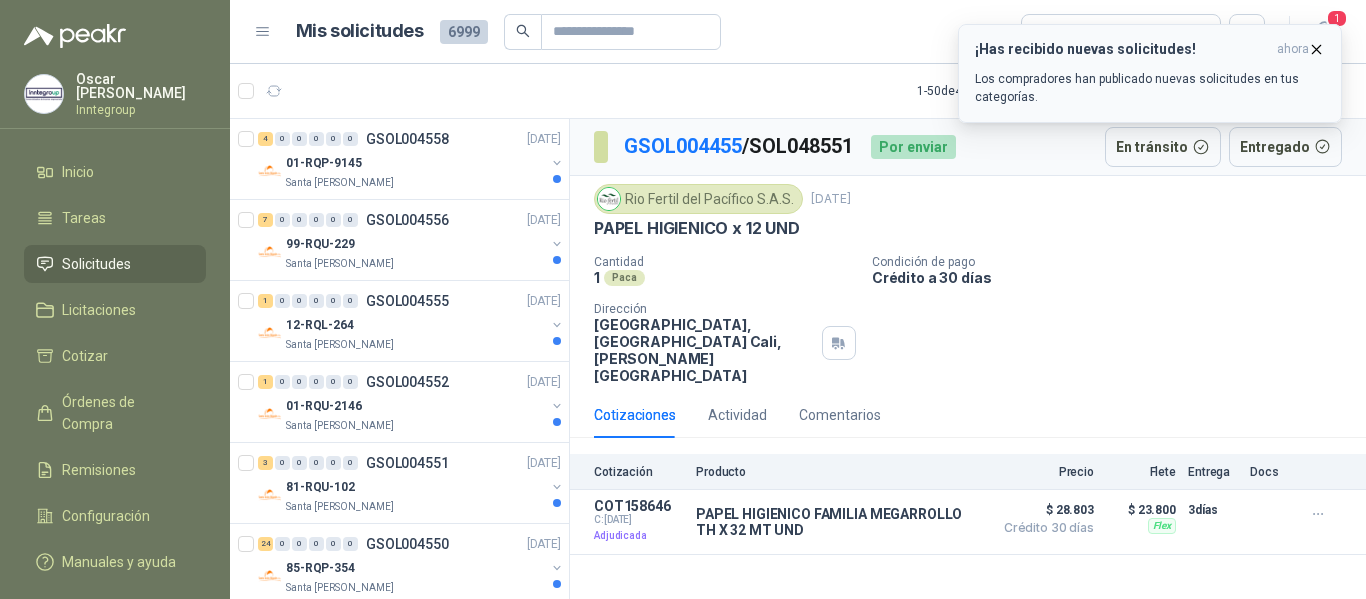 click on "¡Has recibido nuevas solicitudes! ahora   Los compradores han publicado nuevas solicitudes en tus categorías." at bounding box center [1150, 73] 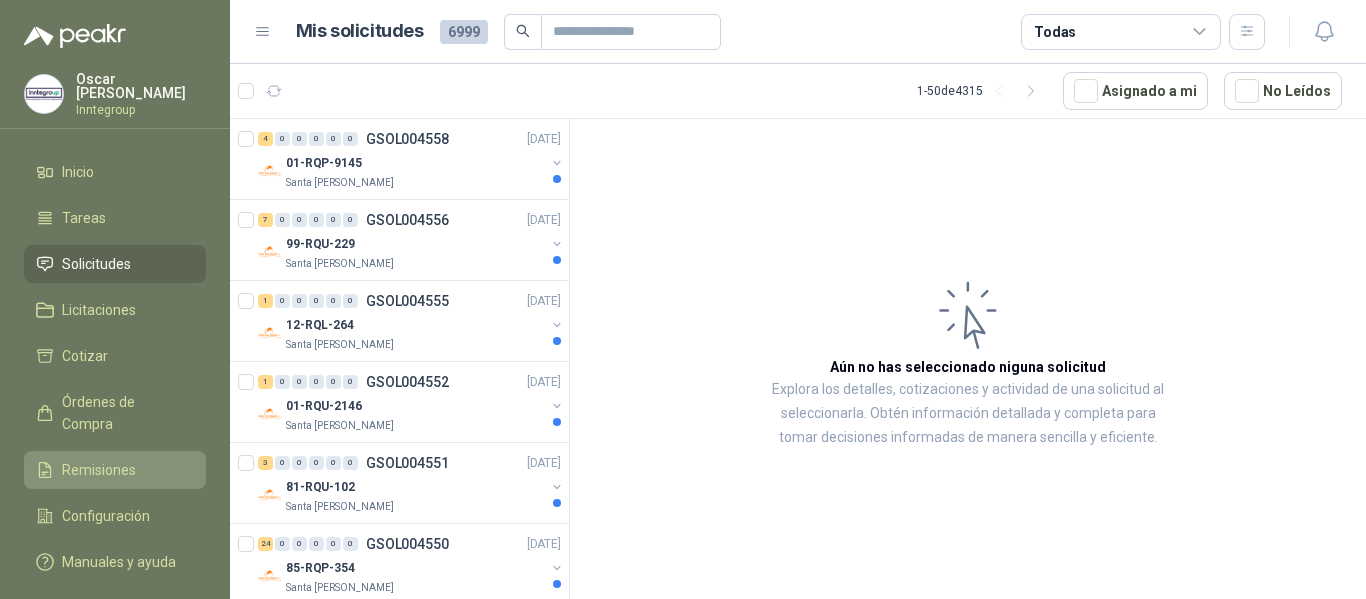 click on "Remisiones" at bounding box center (99, 470) 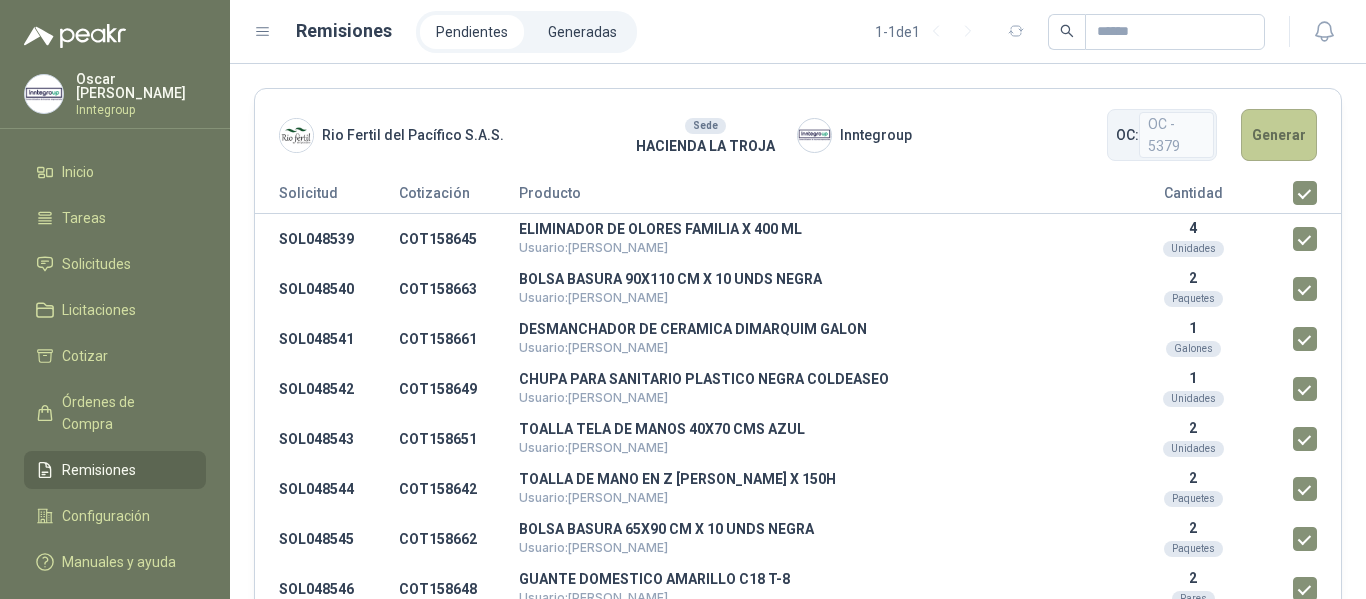 click on "Generar" at bounding box center (1279, 135) 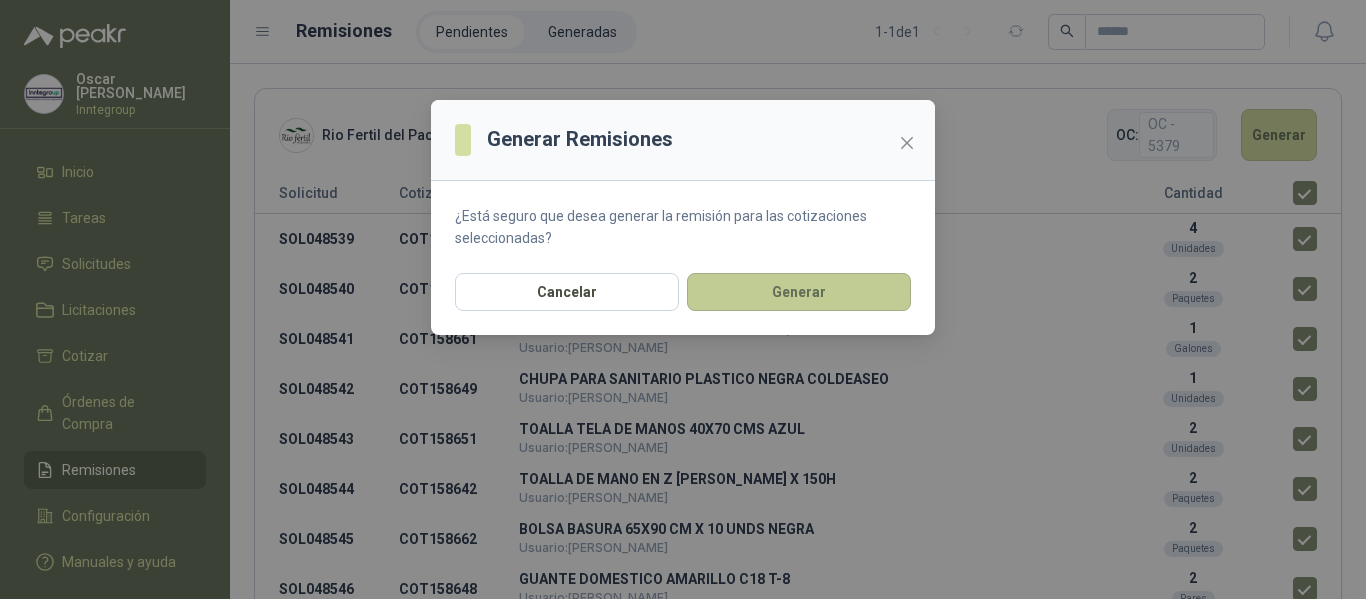 click on "Generar" at bounding box center (799, 292) 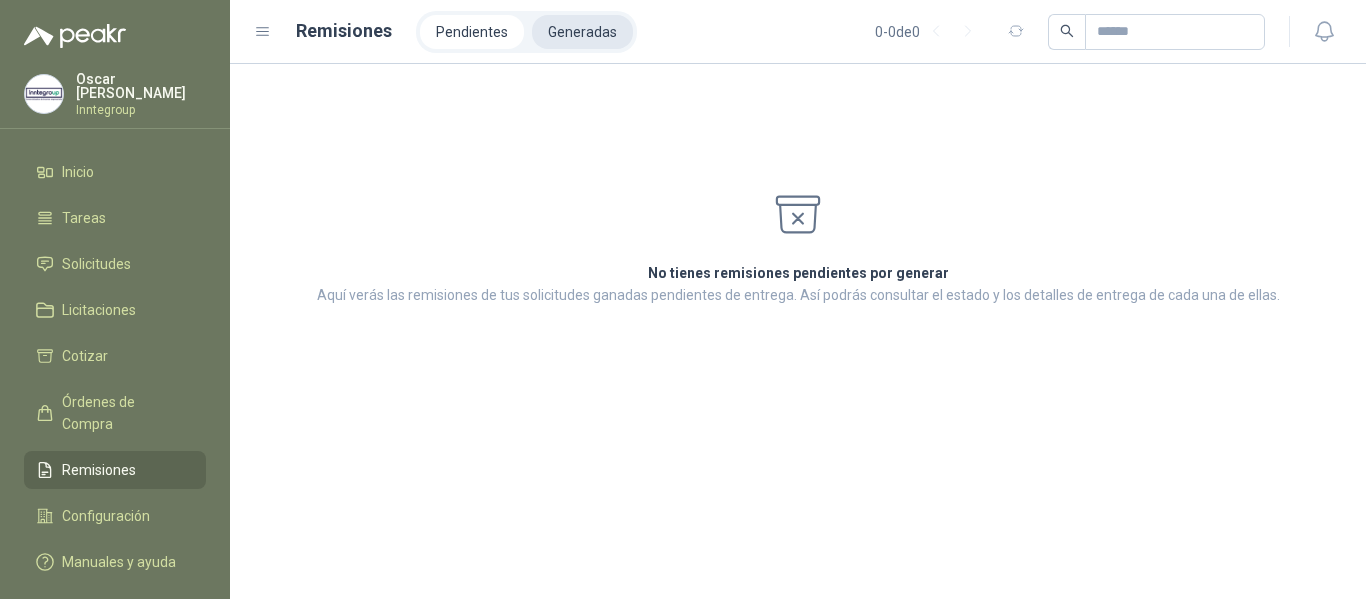 click on "Generadas" at bounding box center [582, 32] 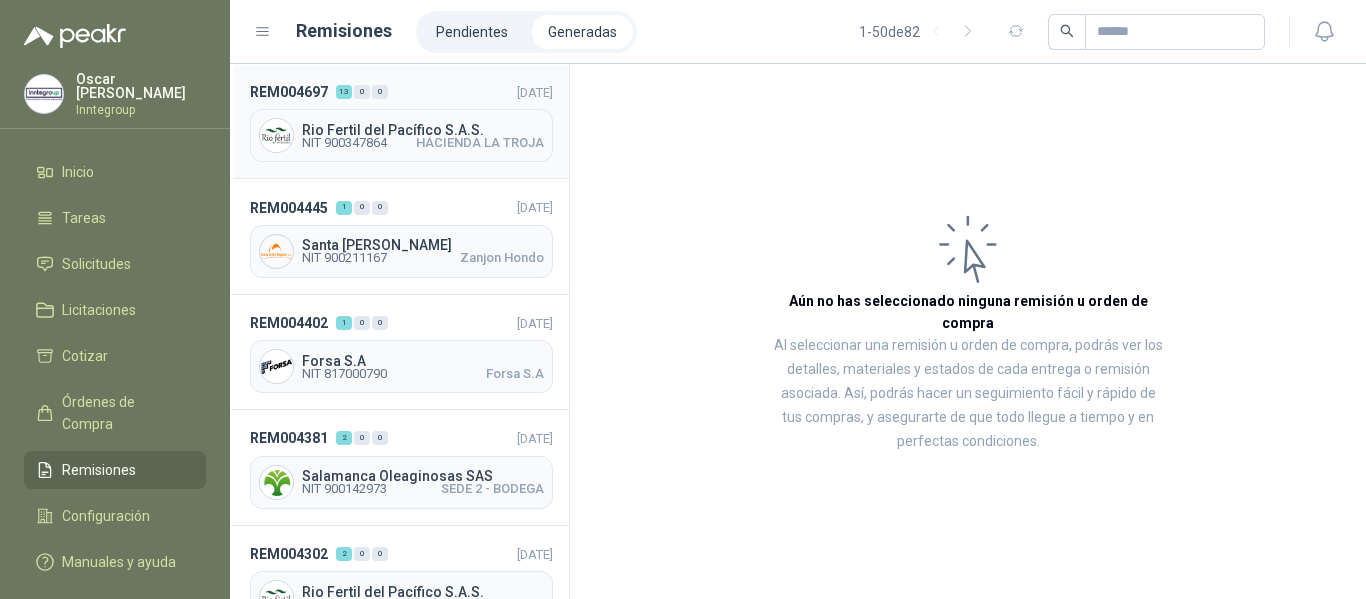 click on "HACIENDA LA TROJA" at bounding box center [480, 143] 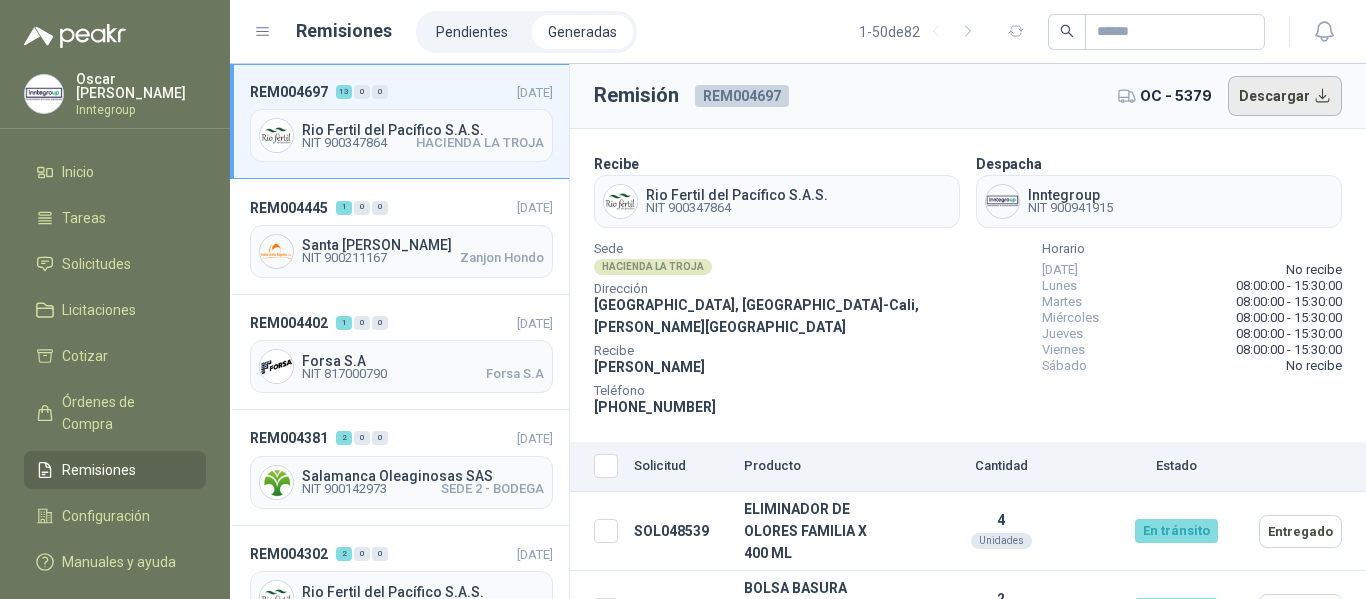 click on "Descargar" at bounding box center [1285, 96] 